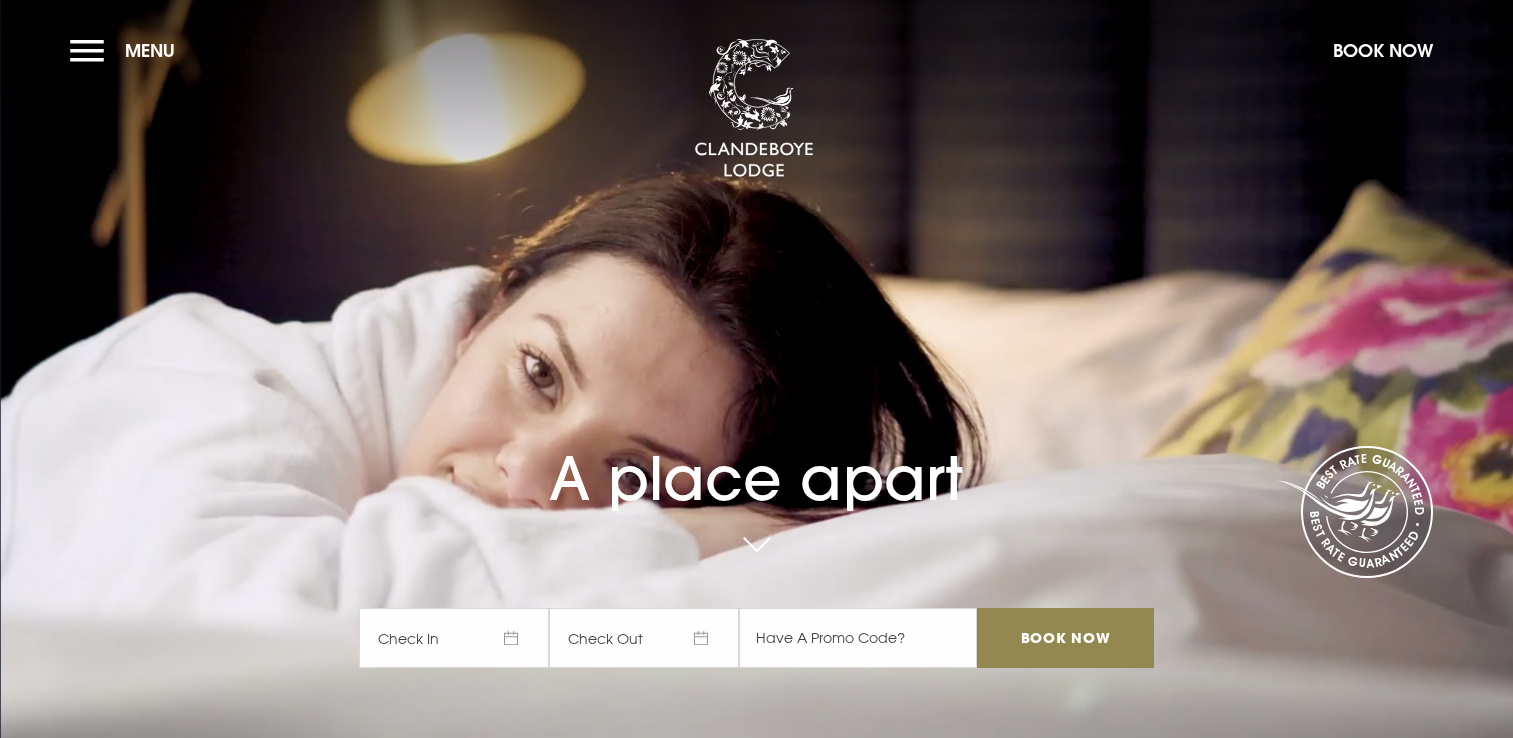 scroll, scrollTop: 0, scrollLeft: 0, axis: both 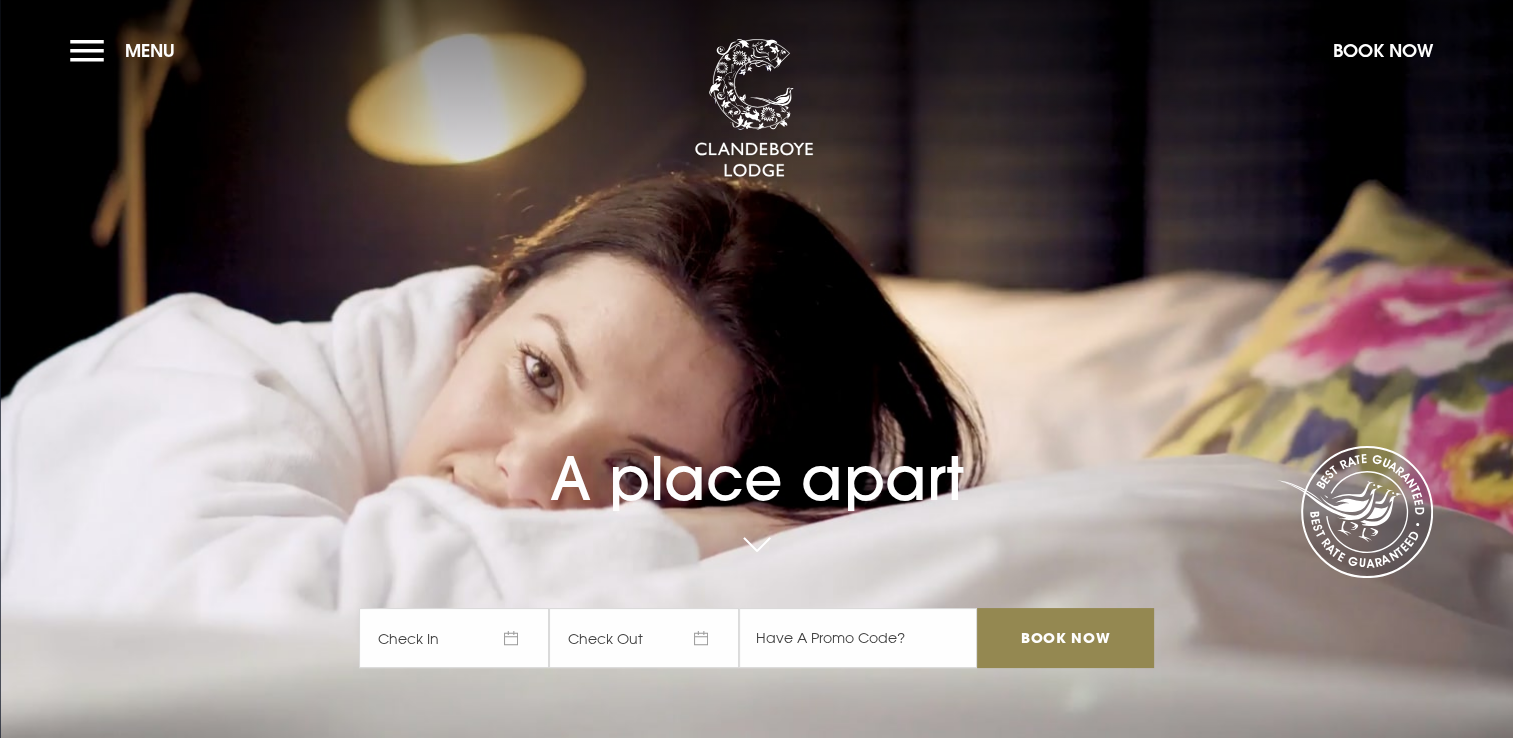 click on "Check In" at bounding box center [454, 638] 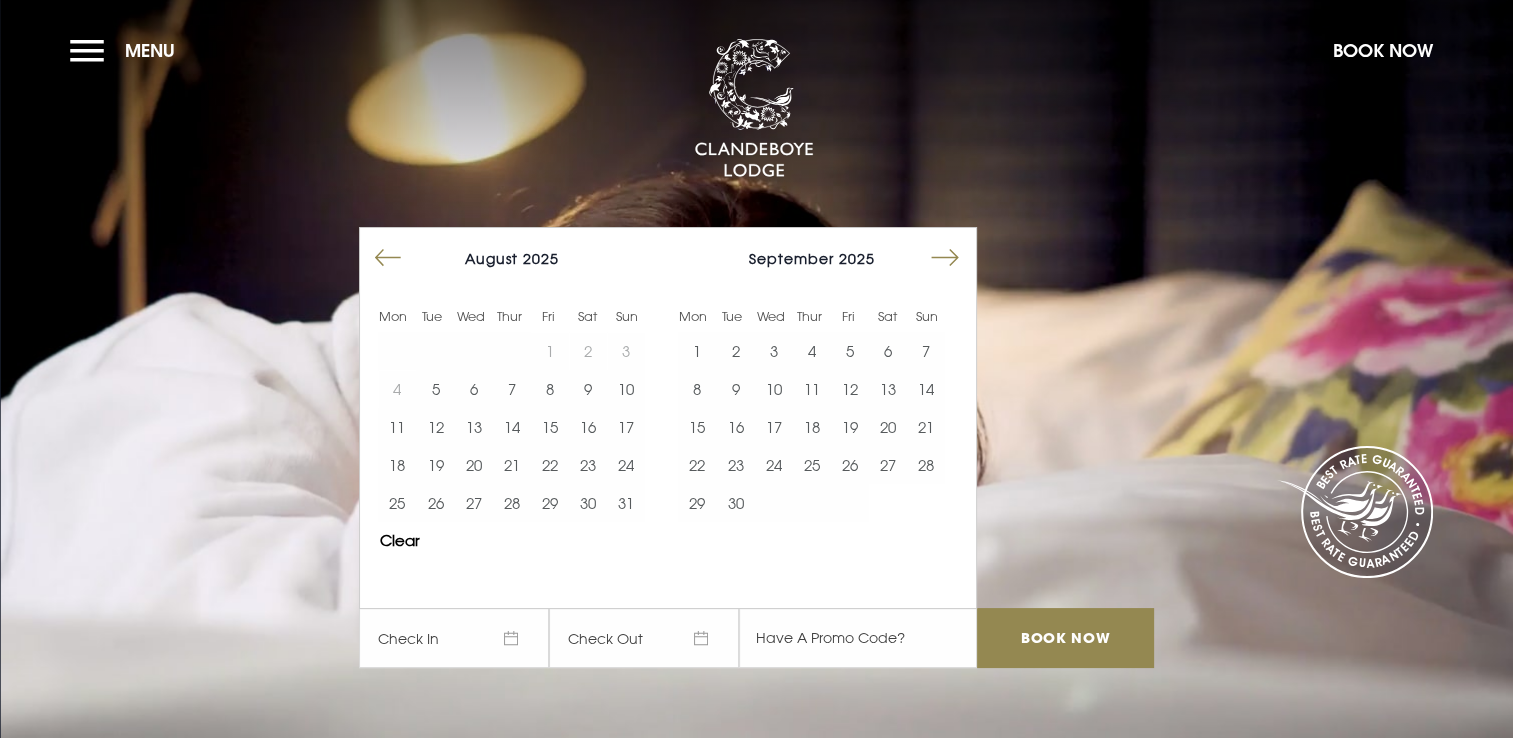 scroll, scrollTop: 0, scrollLeft: 0, axis: both 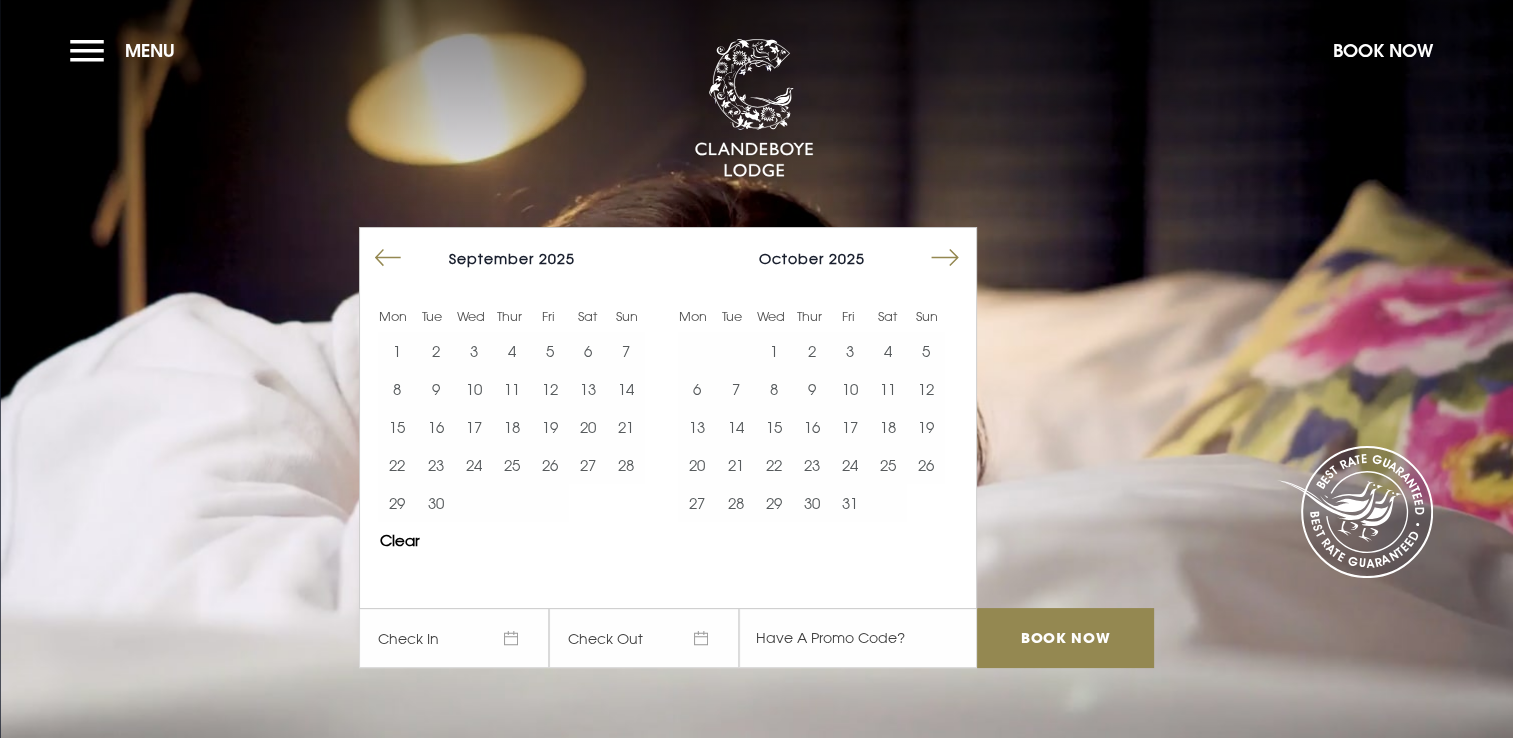 click at bounding box center [945, 258] 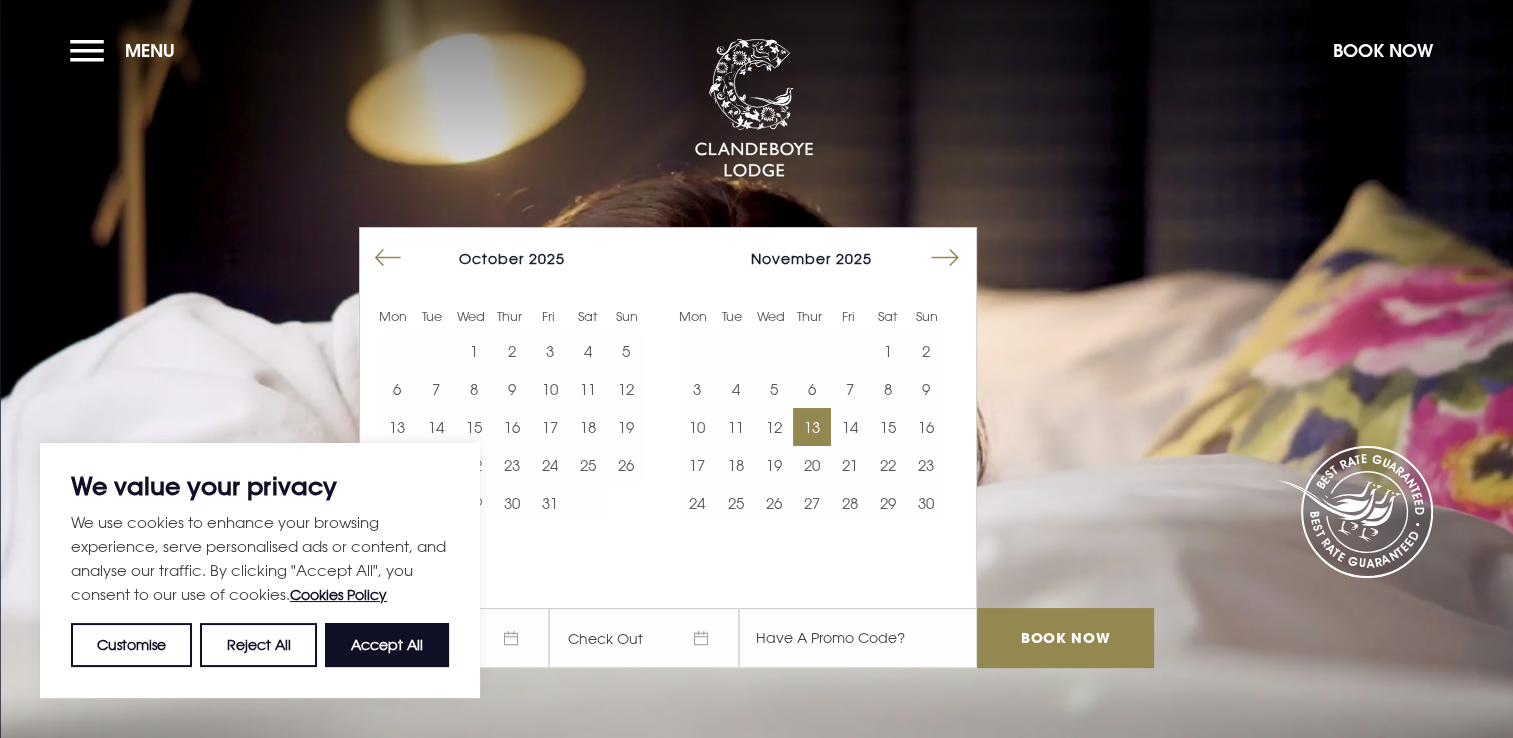 click on "13" at bounding box center (812, 427) 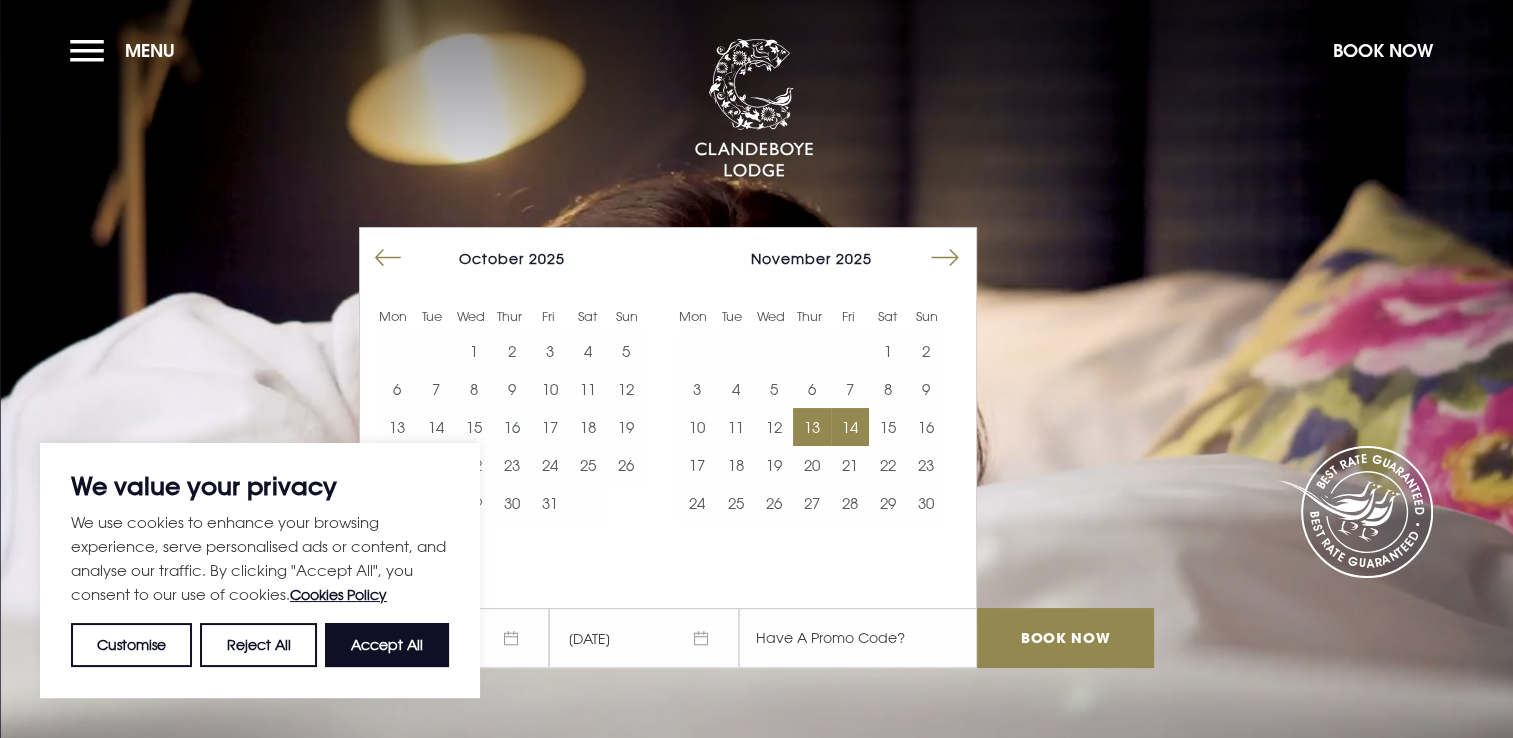 click on "14" at bounding box center (850, 427) 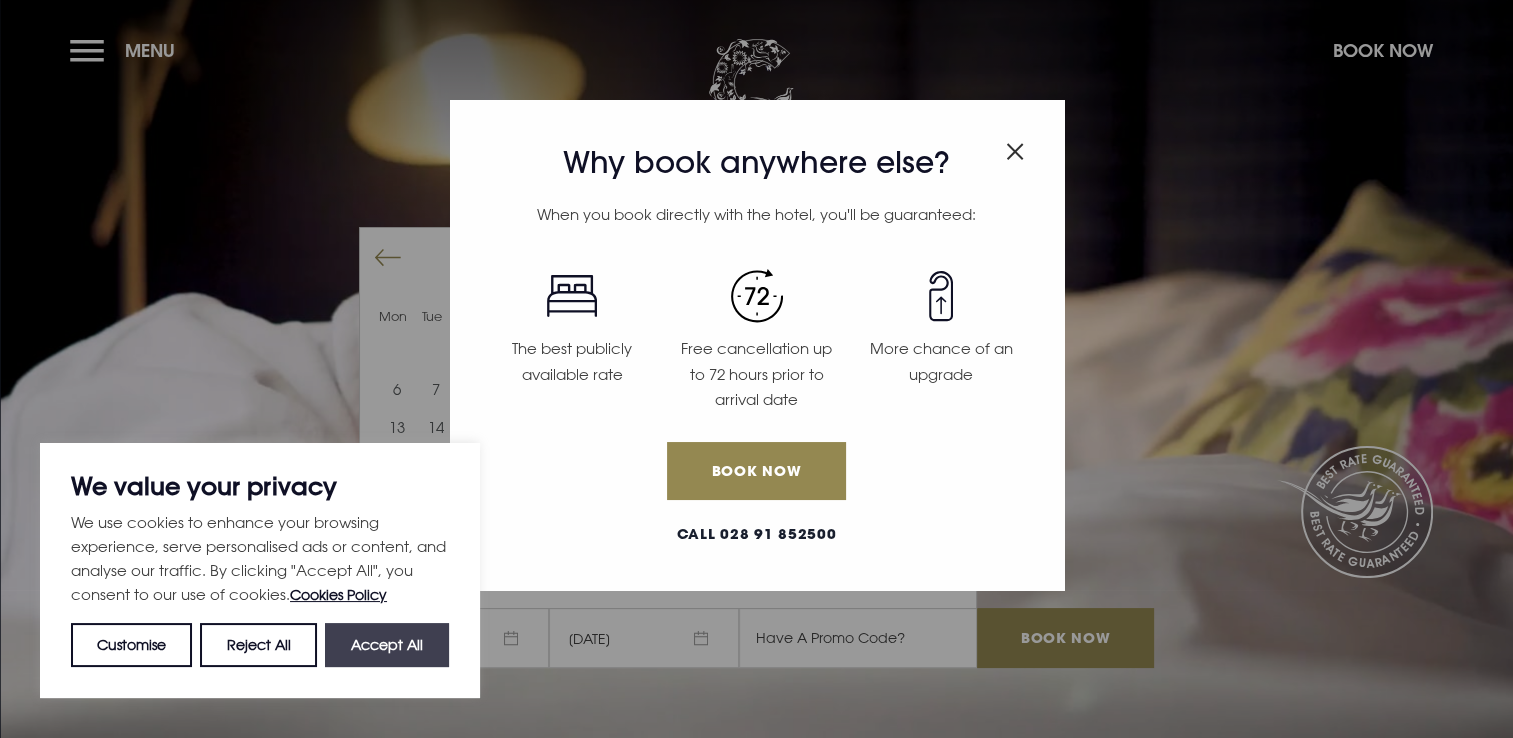 click on "Accept All" at bounding box center (387, 645) 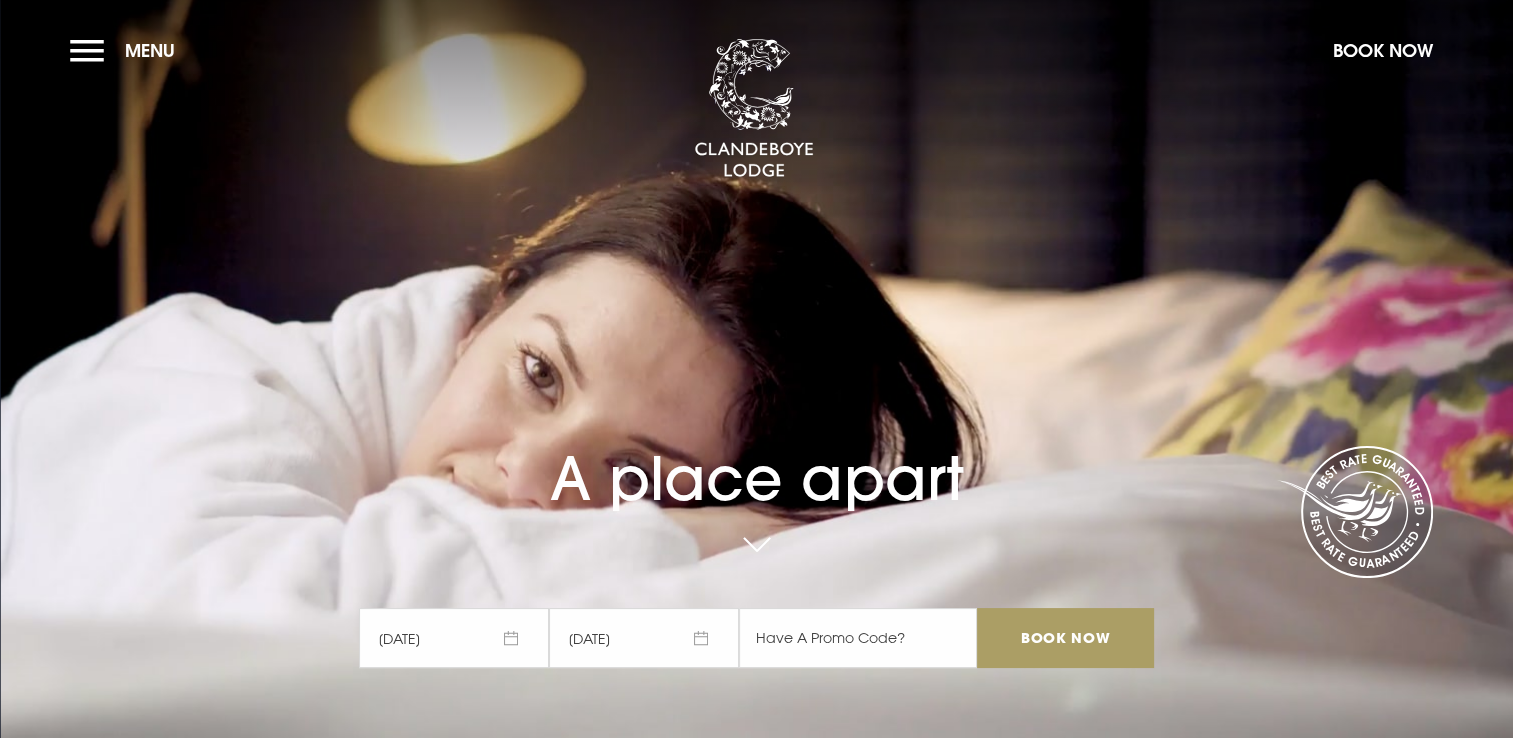 click on "Book Now" at bounding box center [1065, 638] 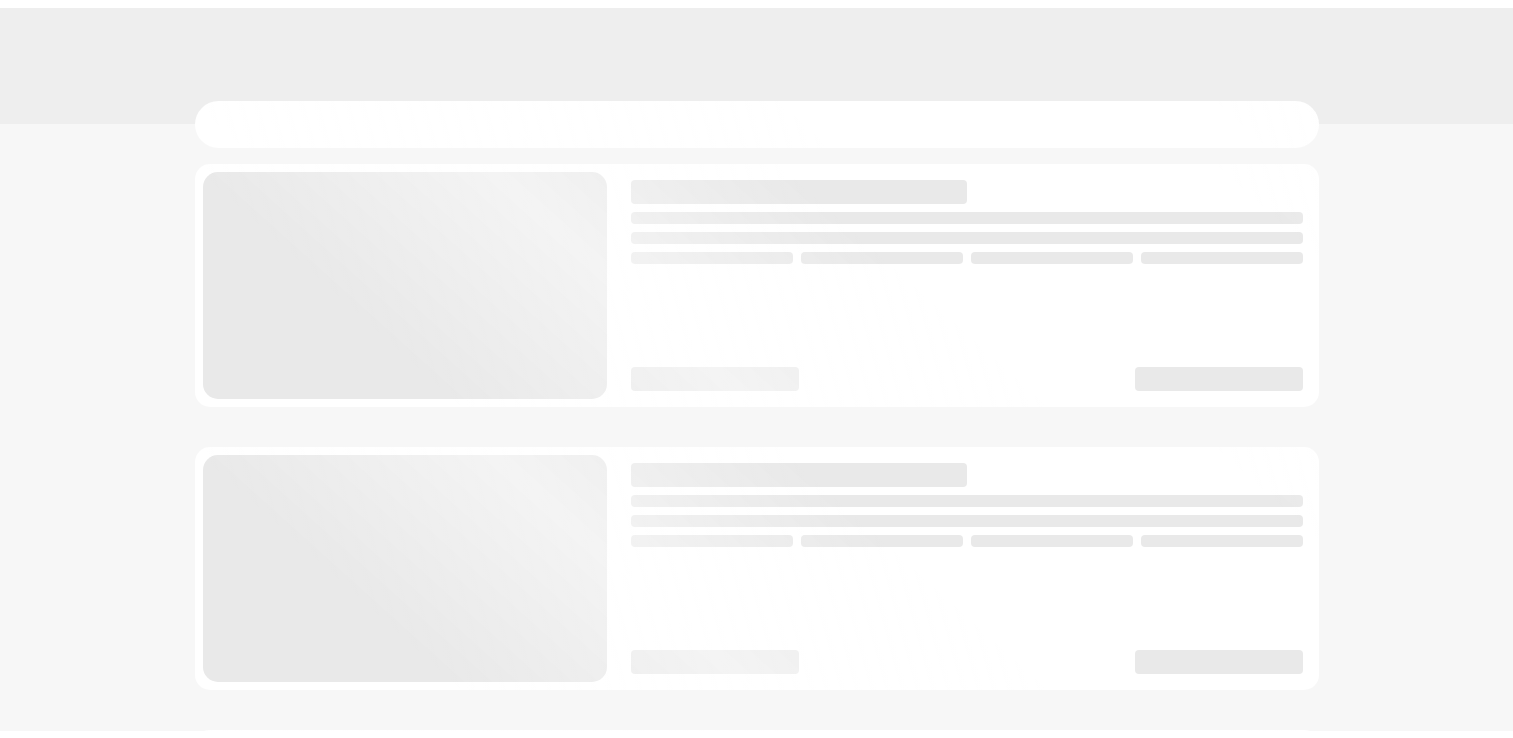 scroll, scrollTop: 0, scrollLeft: 0, axis: both 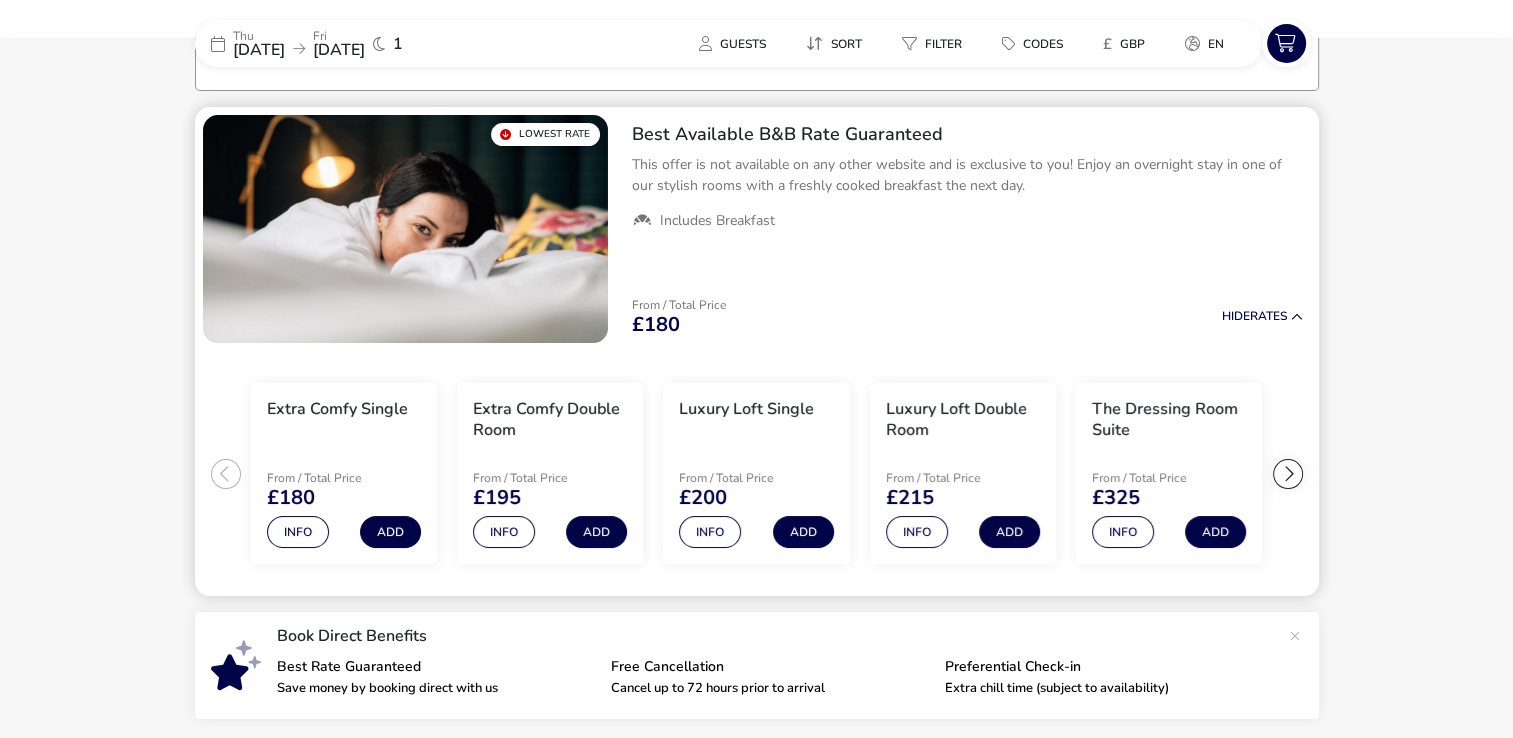 click on "Extra Comfy Double Room" at bounding box center (550, 424) 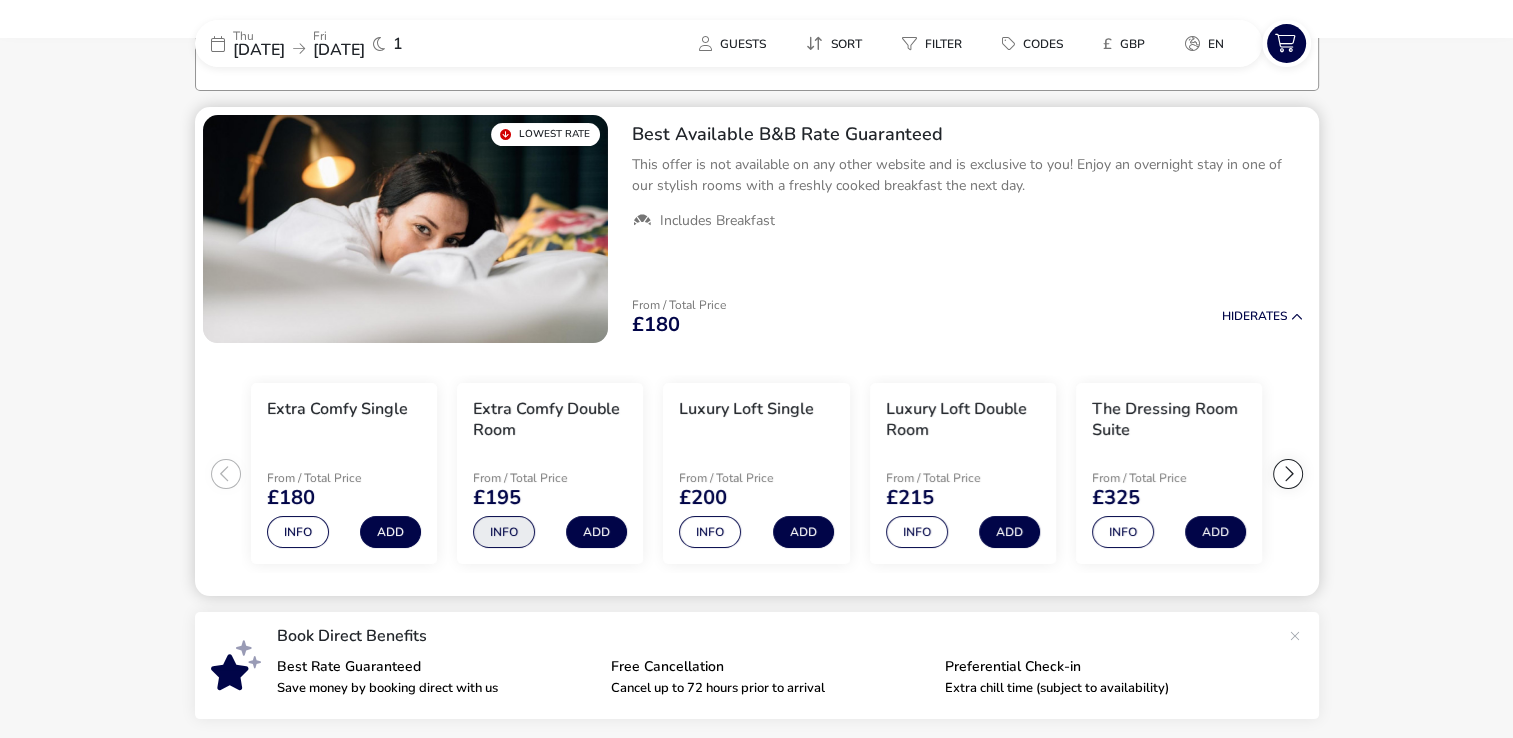 click on "Info" at bounding box center [504, 532] 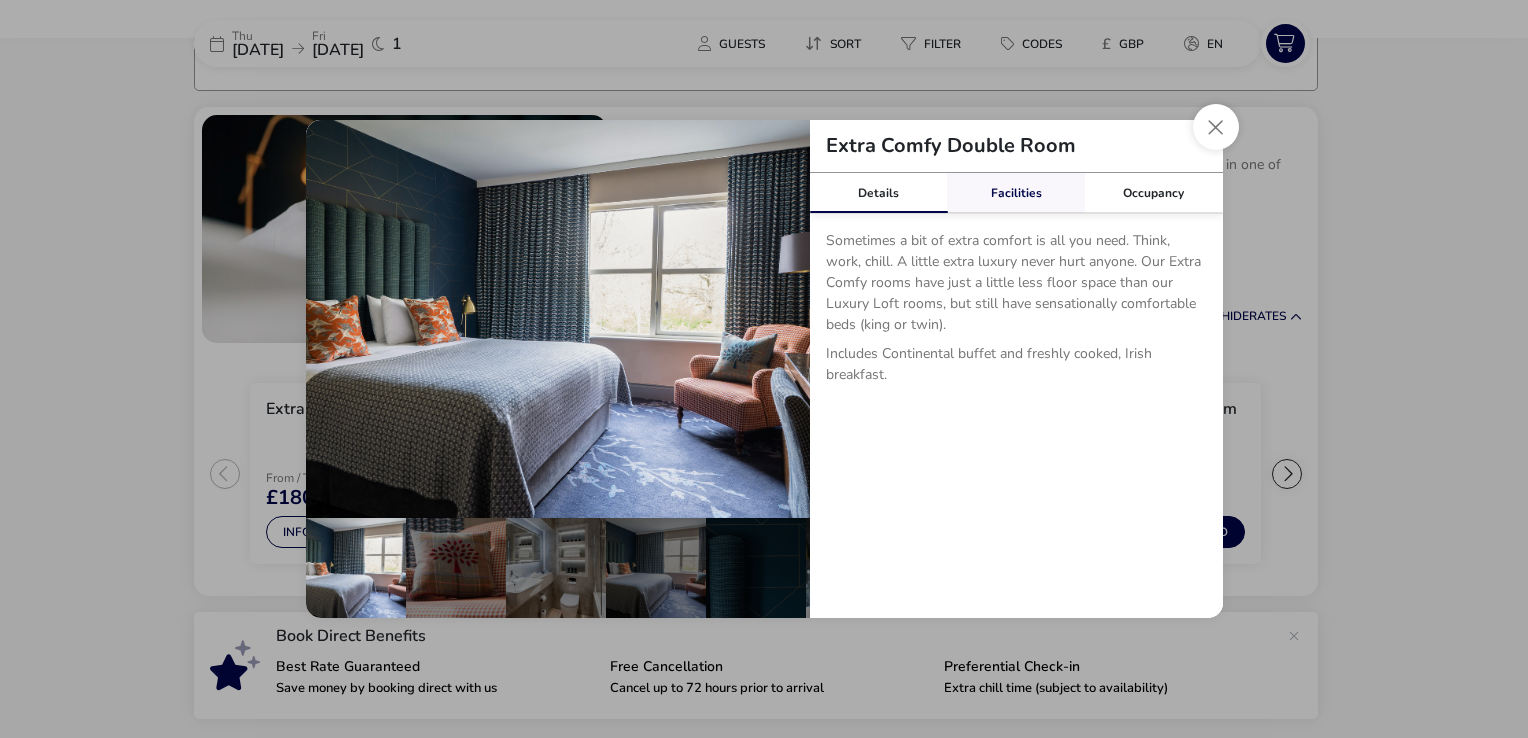 click on "Facilities" at bounding box center (1016, 193) 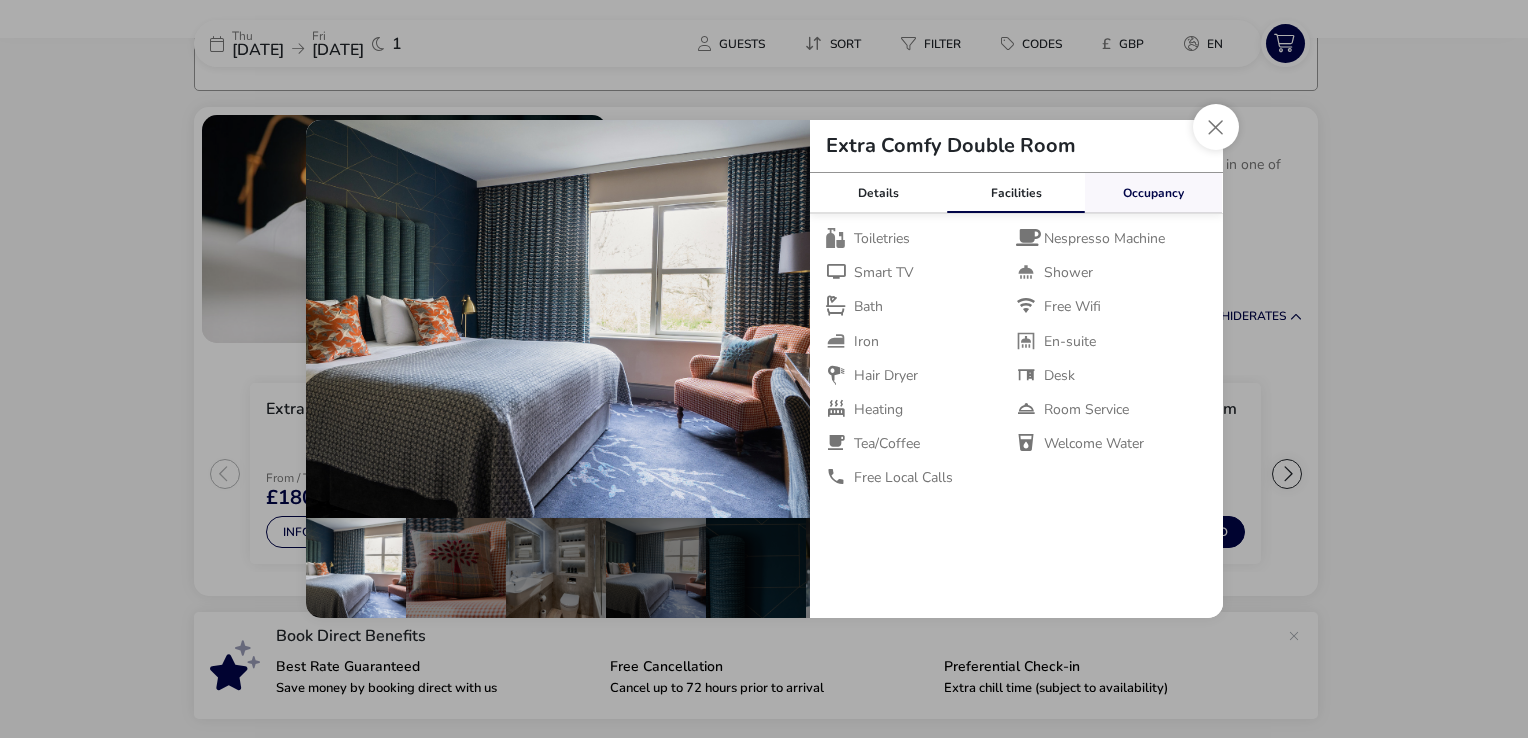 click on "Occupancy" at bounding box center (1154, 193) 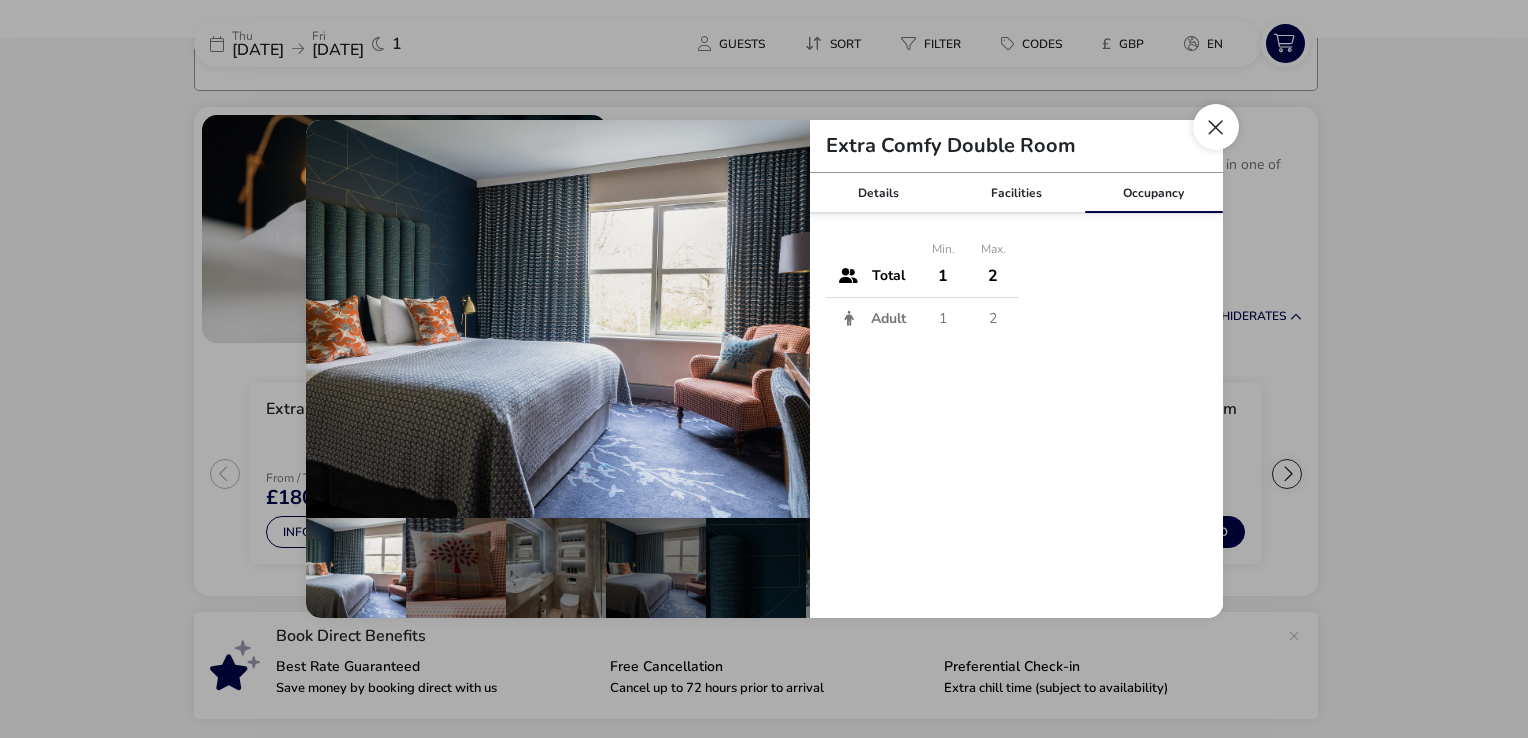 click at bounding box center [1216, 127] 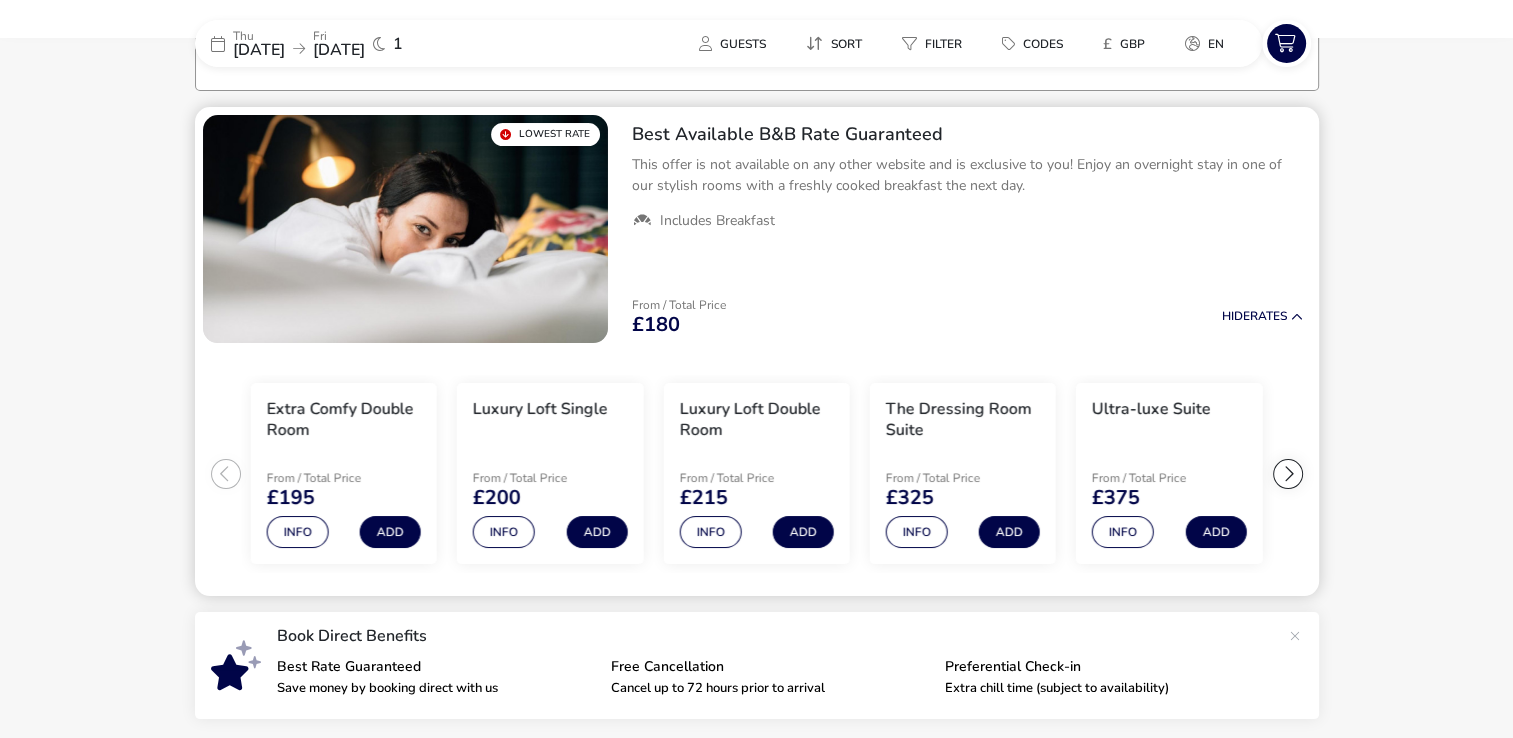 click on "From / Total Price  £195  Info   Add" at bounding box center (343, 474) 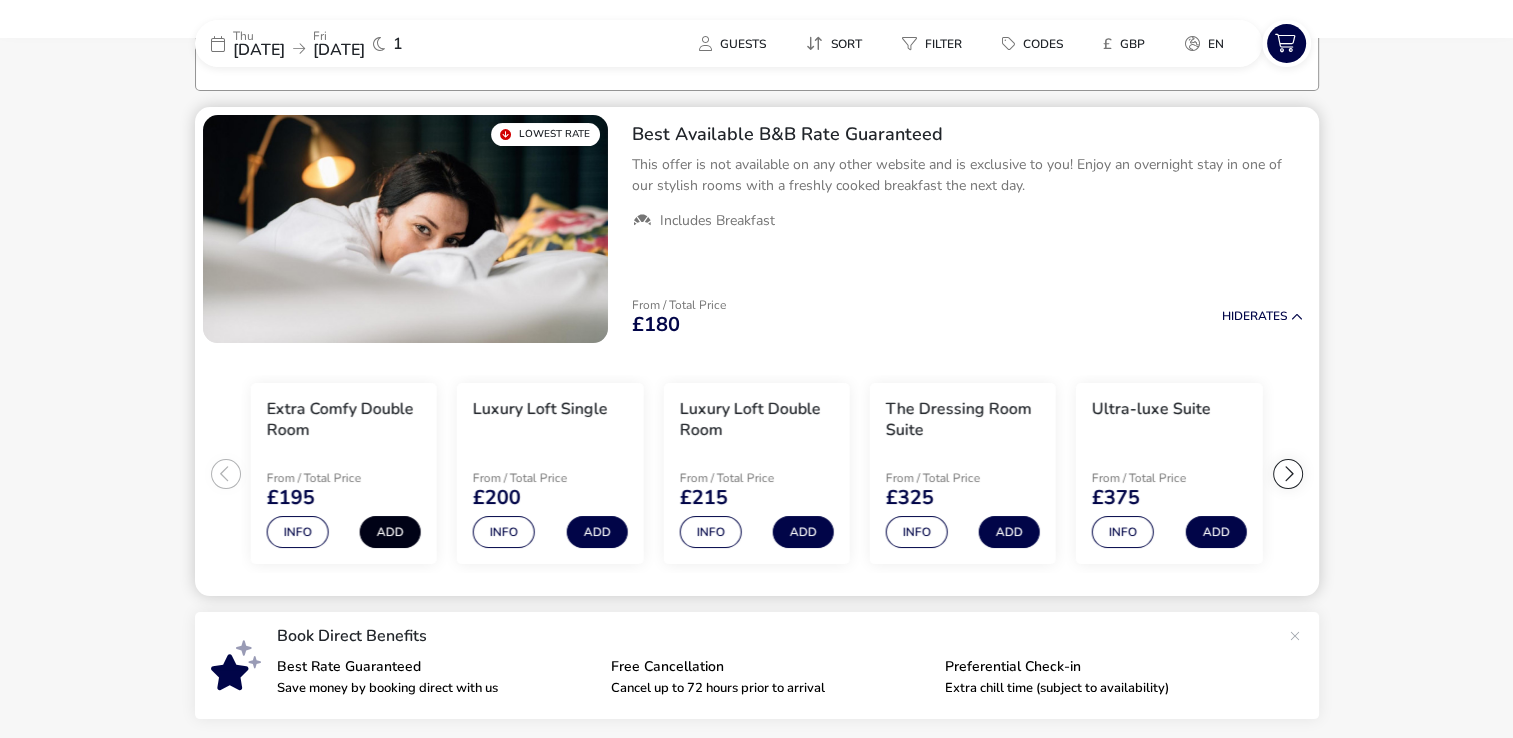 click on "Add" at bounding box center (390, 532) 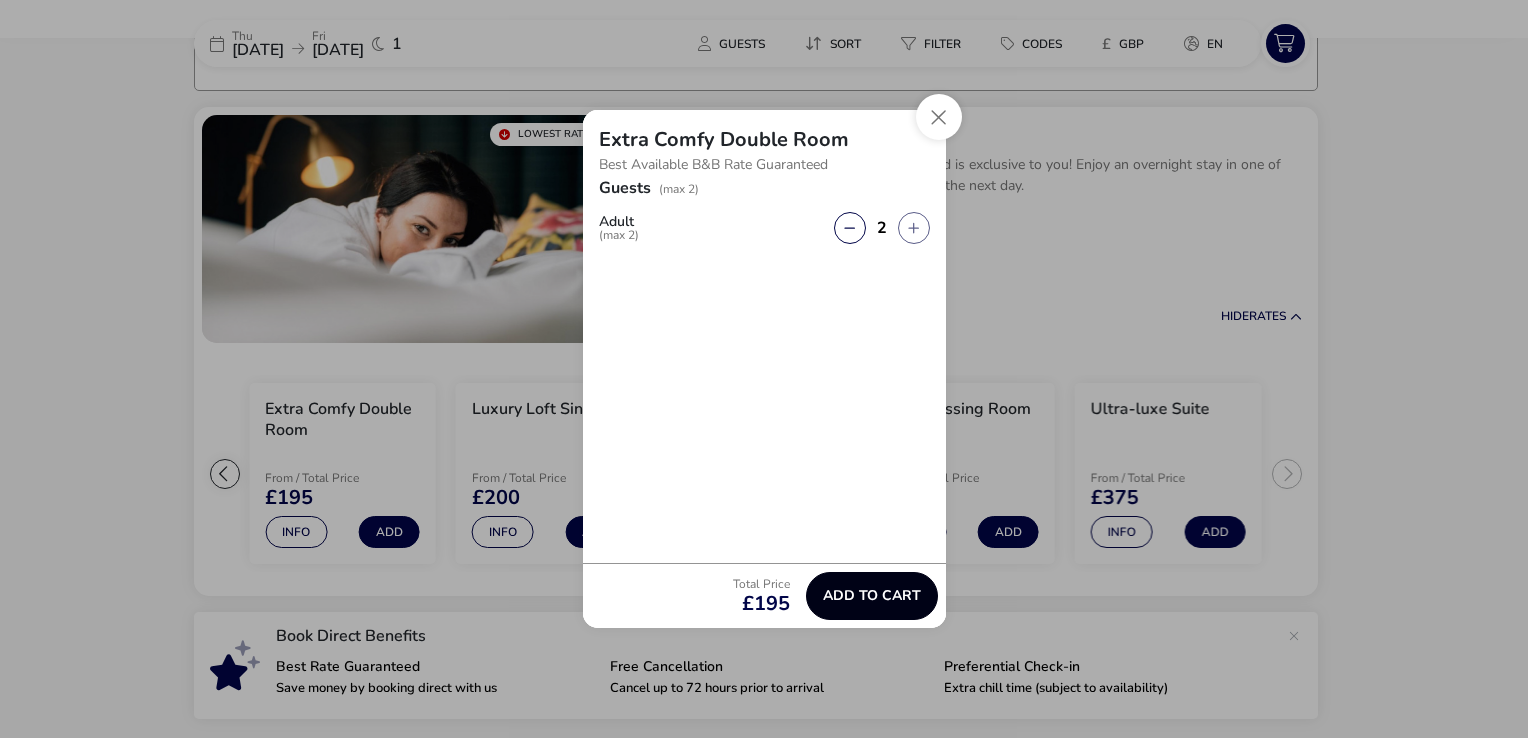 click on "Add to cart" at bounding box center (872, 595) 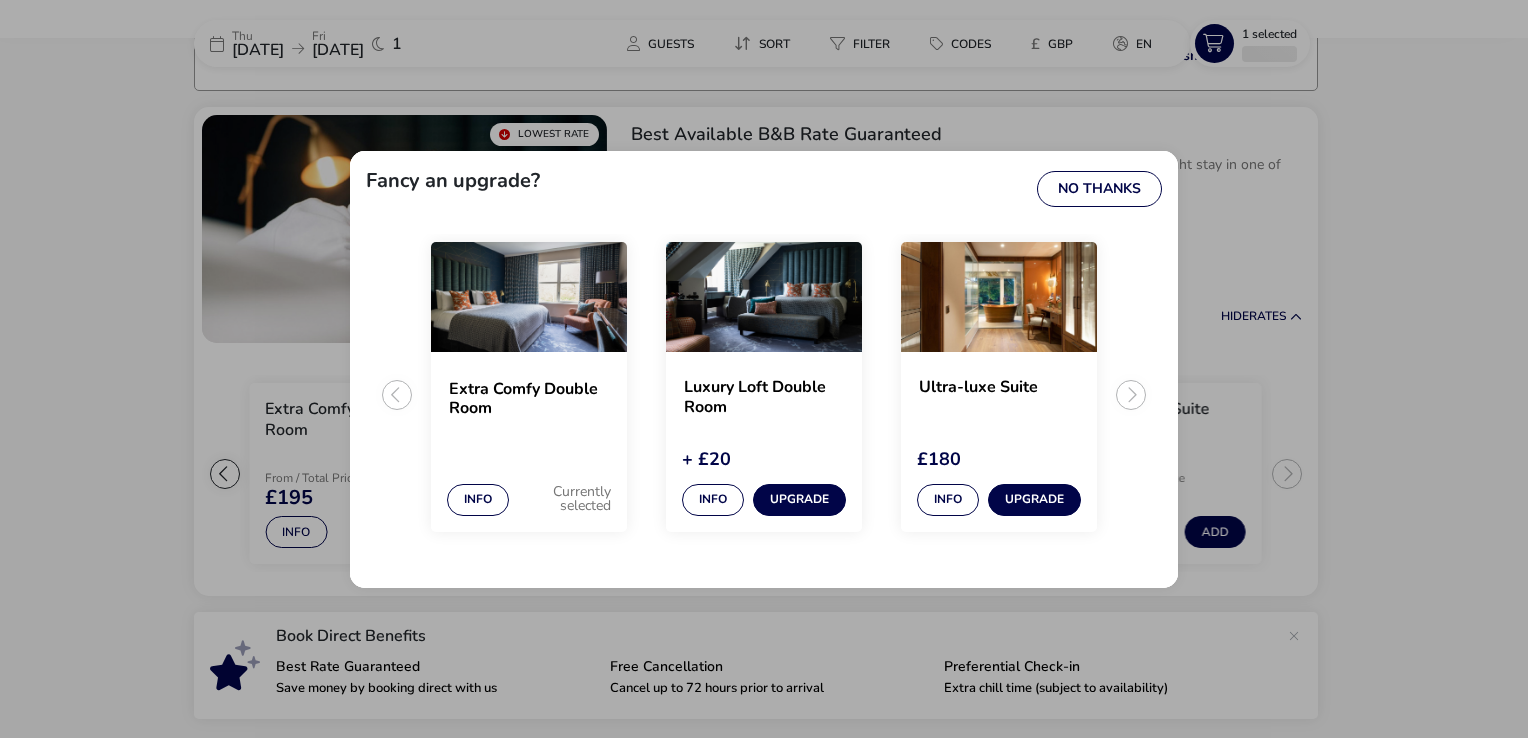 click on "Extra Comfy Double Room" at bounding box center (529, 399) 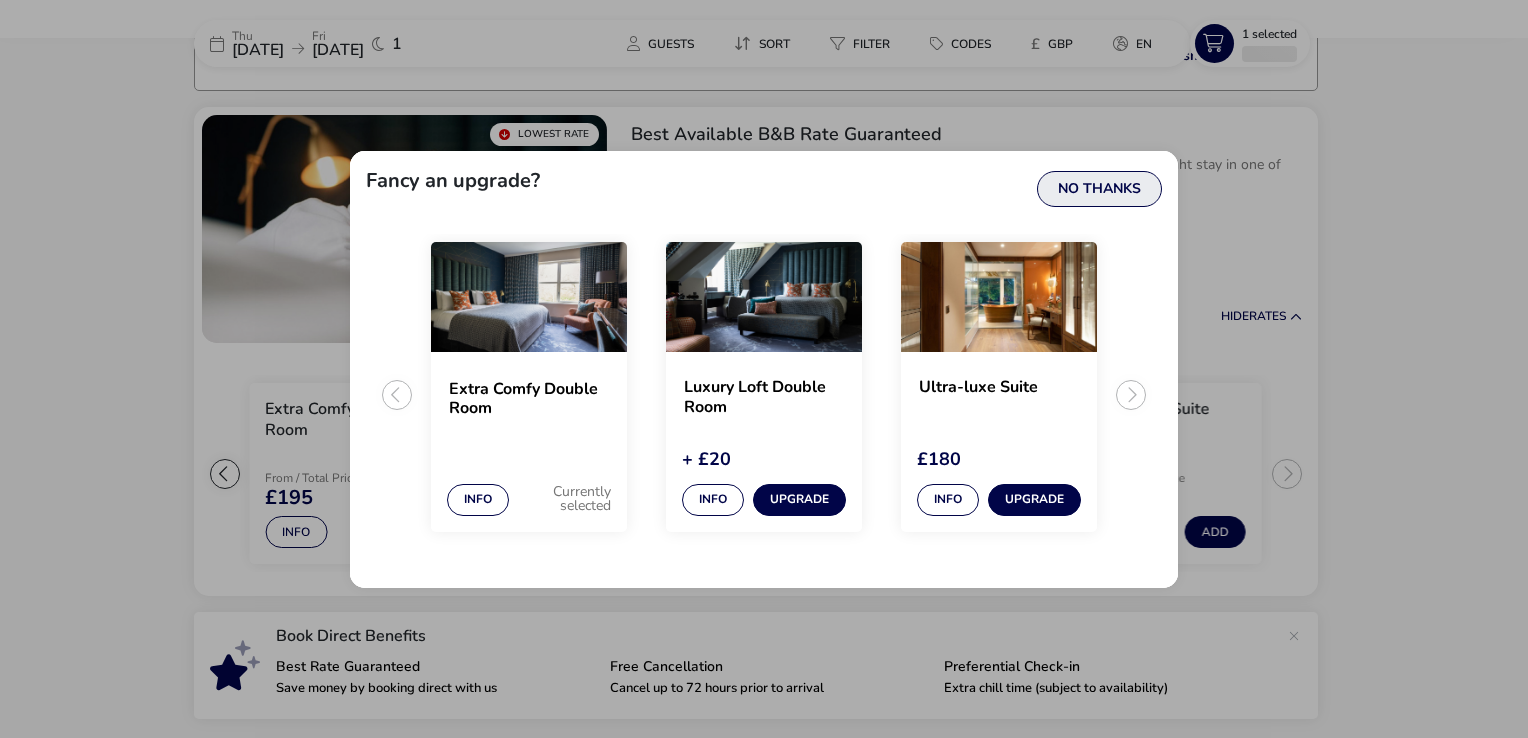 click on "No Thanks" at bounding box center (1099, 189) 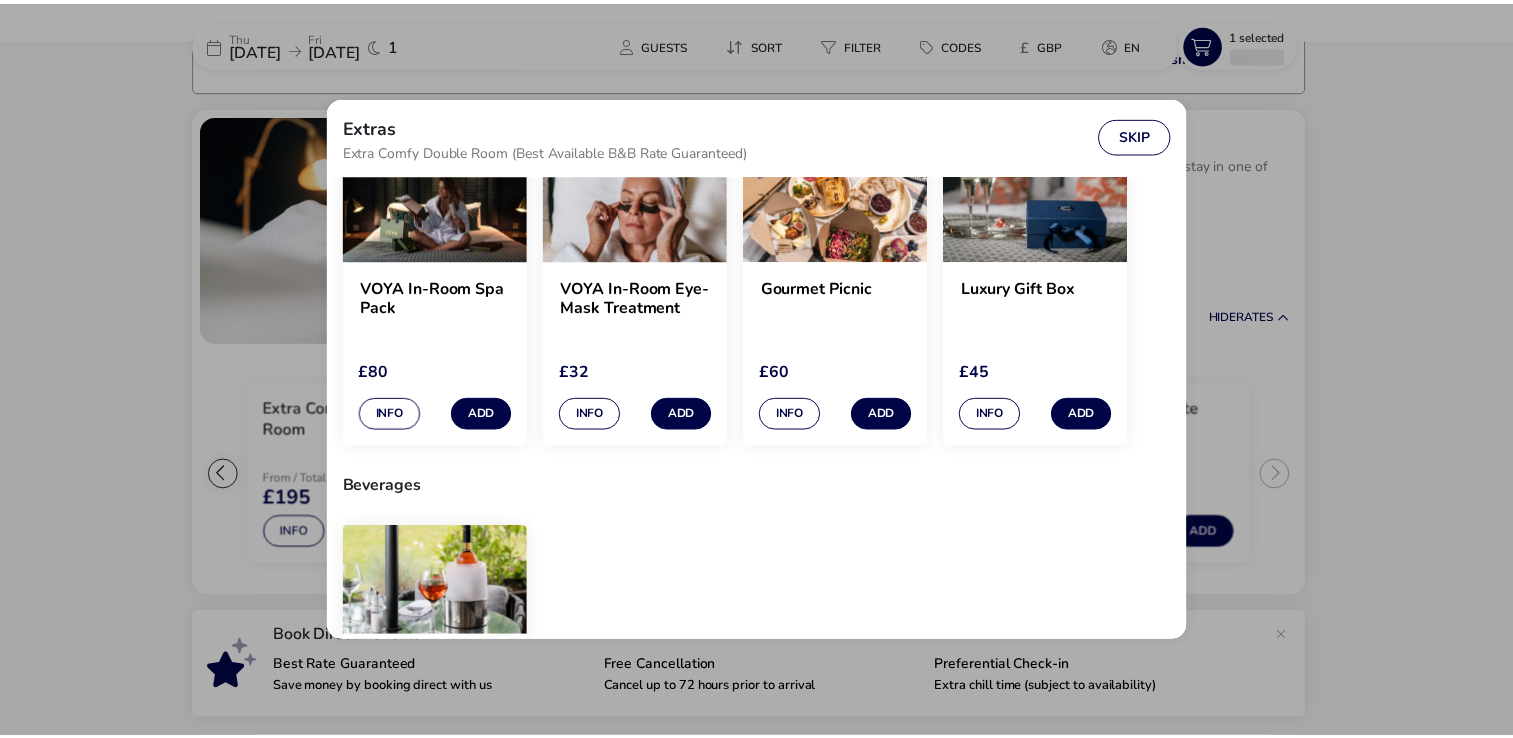 scroll, scrollTop: 0, scrollLeft: 0, axis: both 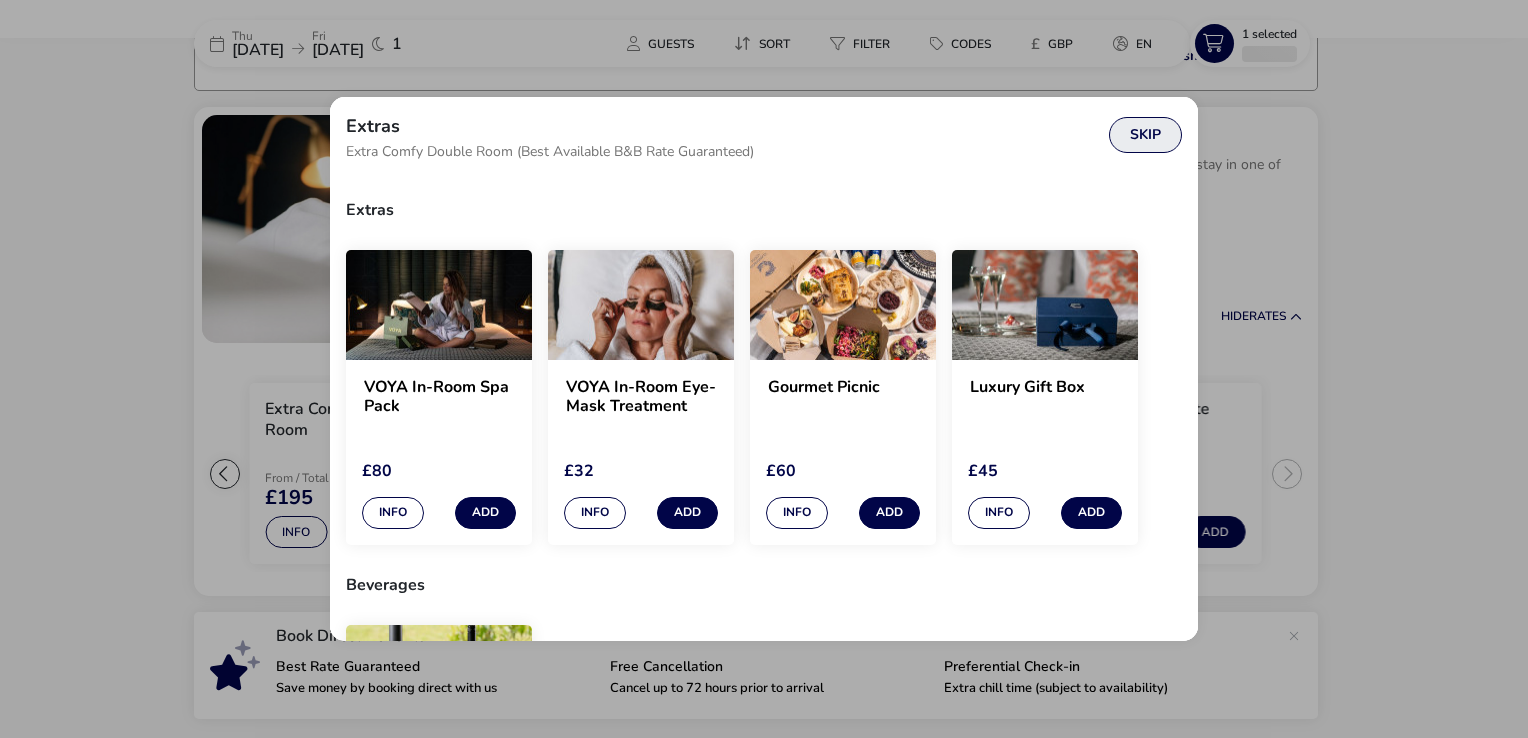 click on "Skip" at bounding box center [1145, 135] 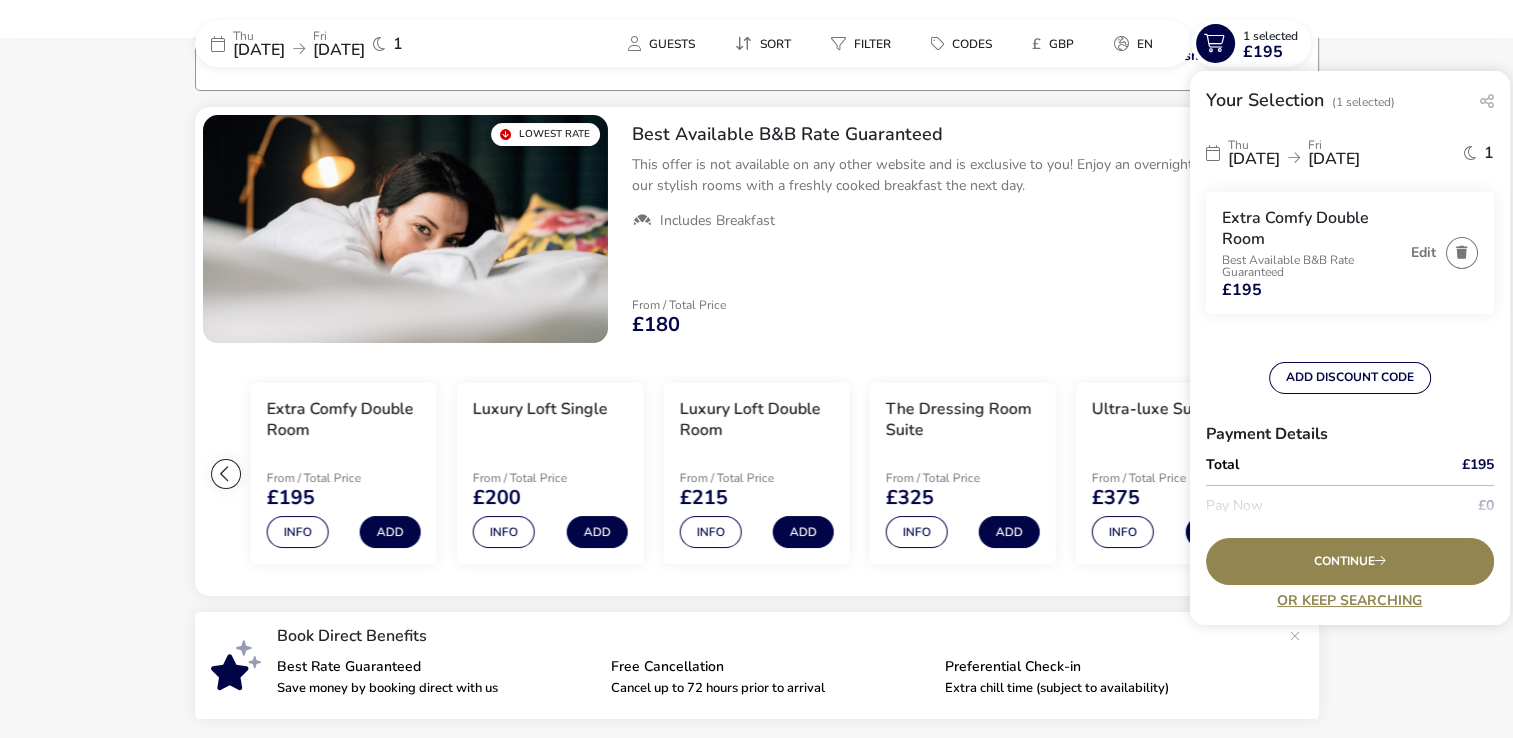 click on "Best Available B&B Rate Guaranteed" at bounding box center [1311, 266] 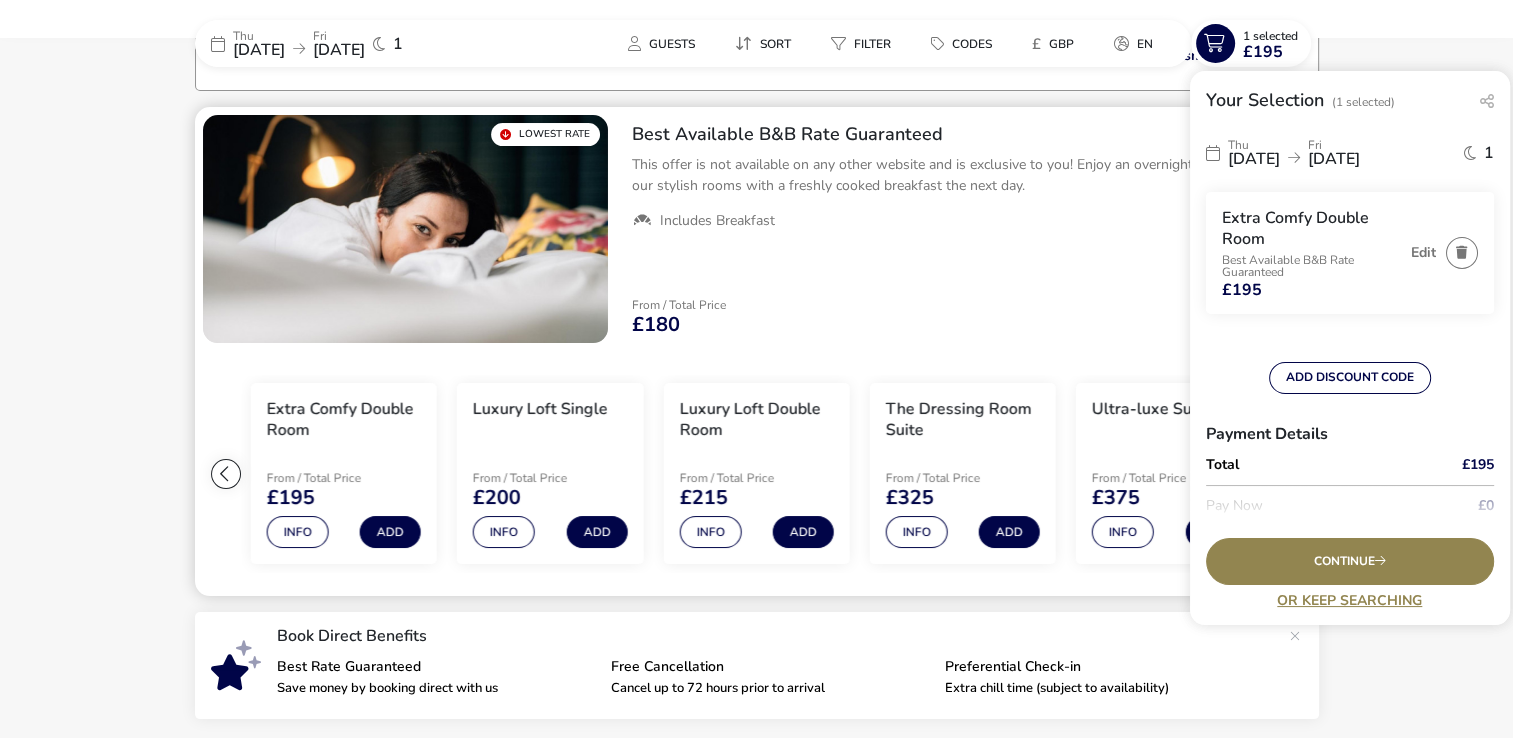 click on "From / Total Price  £180 Hide   Rates" at bounding box center (967, 317) 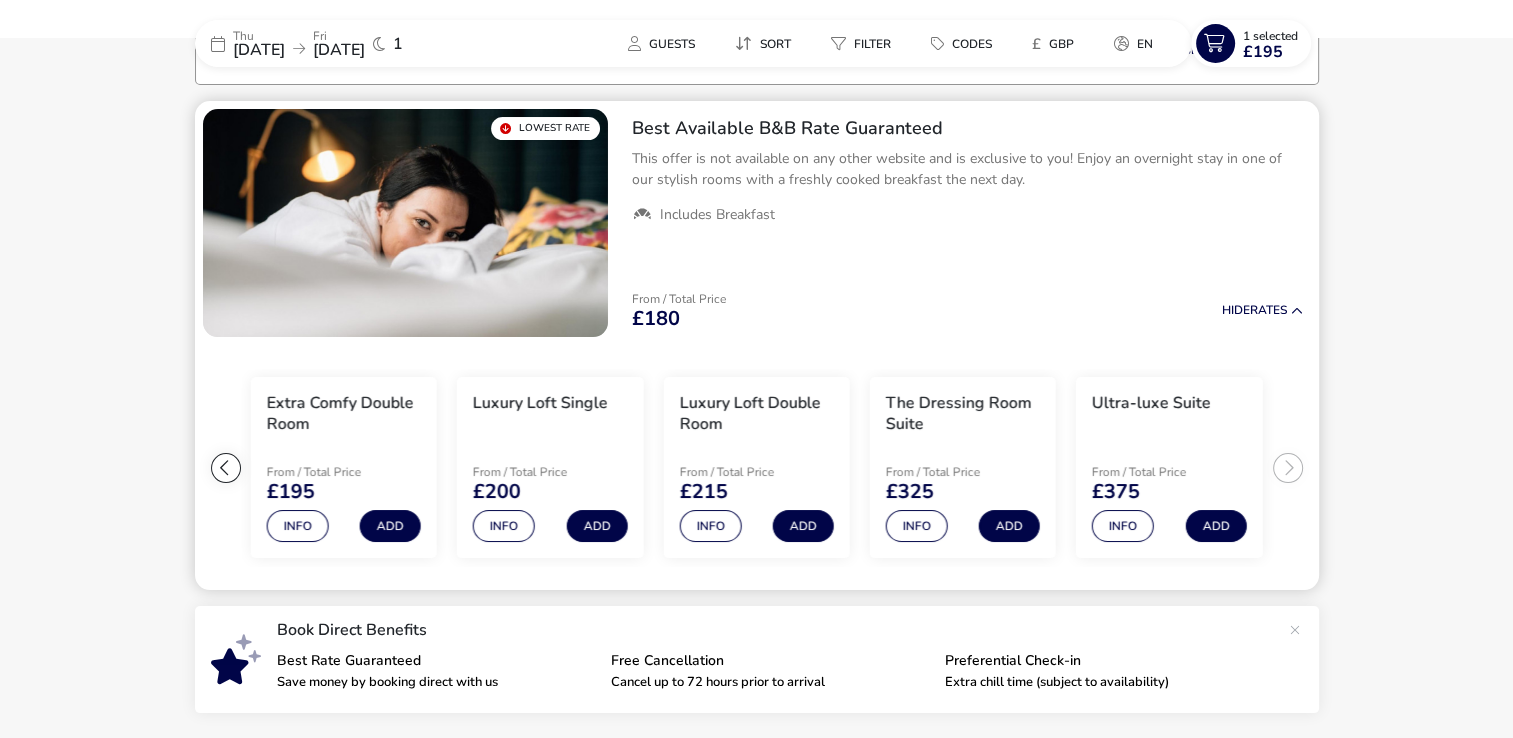 scroll, scrollTop: 0, scrollLeft: 0, axis: both 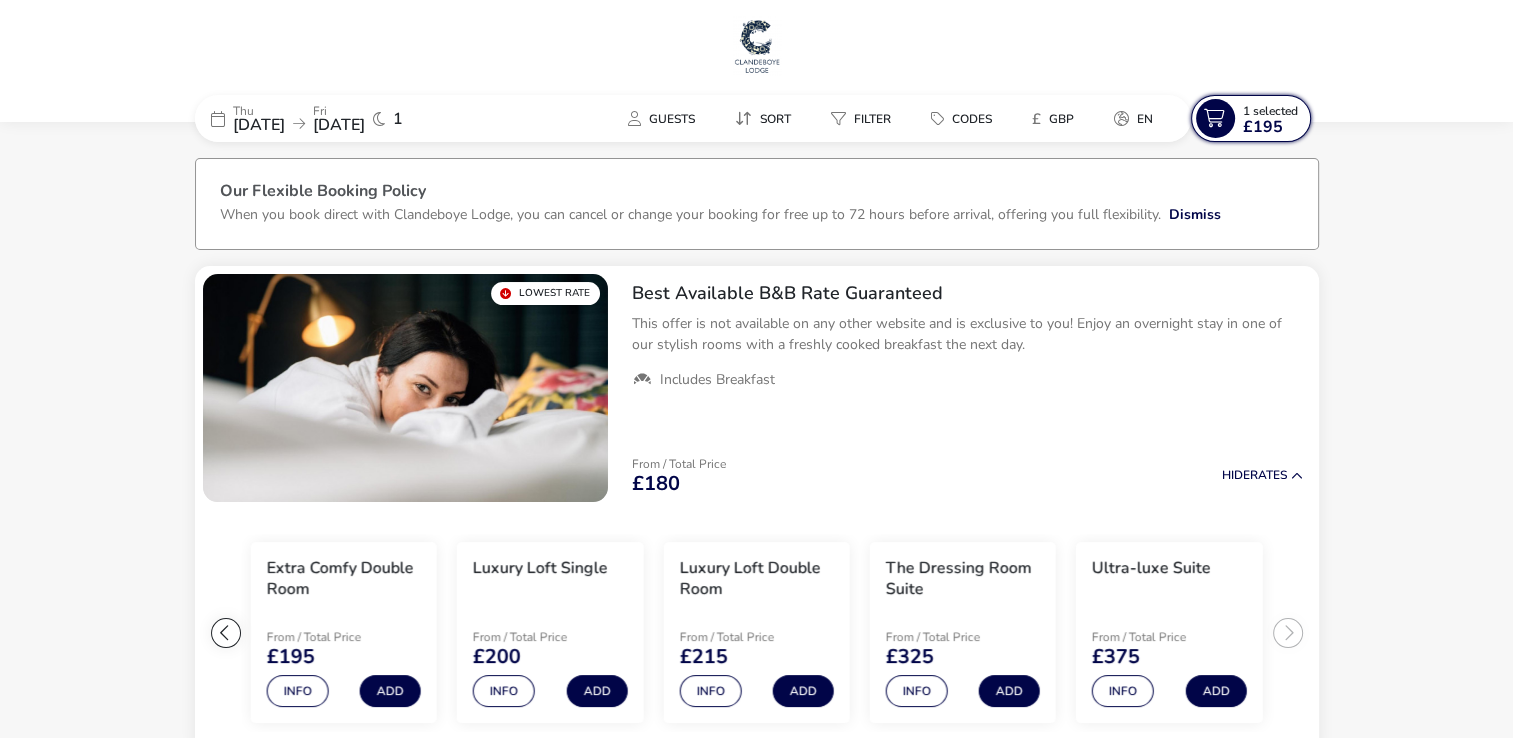 click on "£195" at bounding box center [1263, 127] 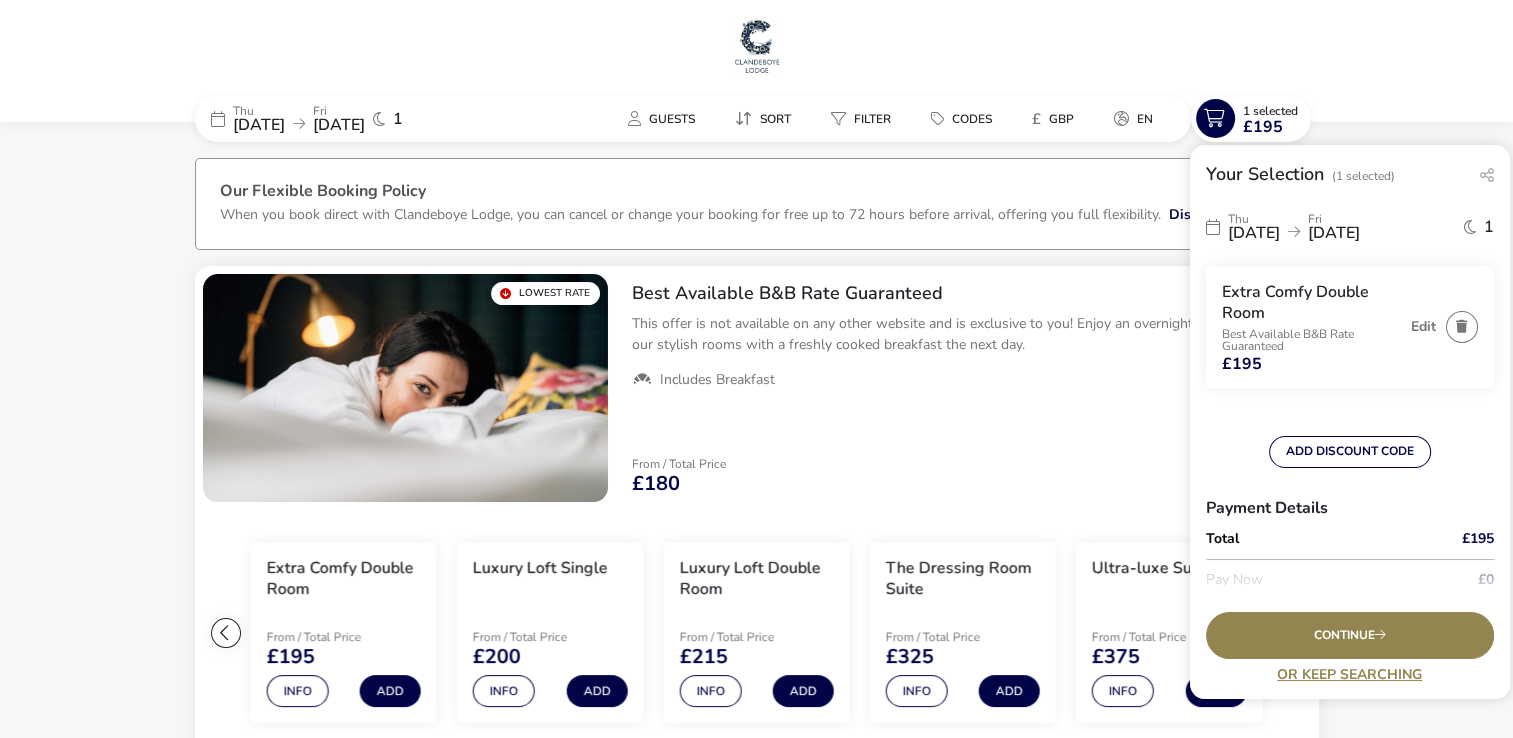 click on "Best Available B&B Rate Guaranteed" at bounding box center (1311, 340) 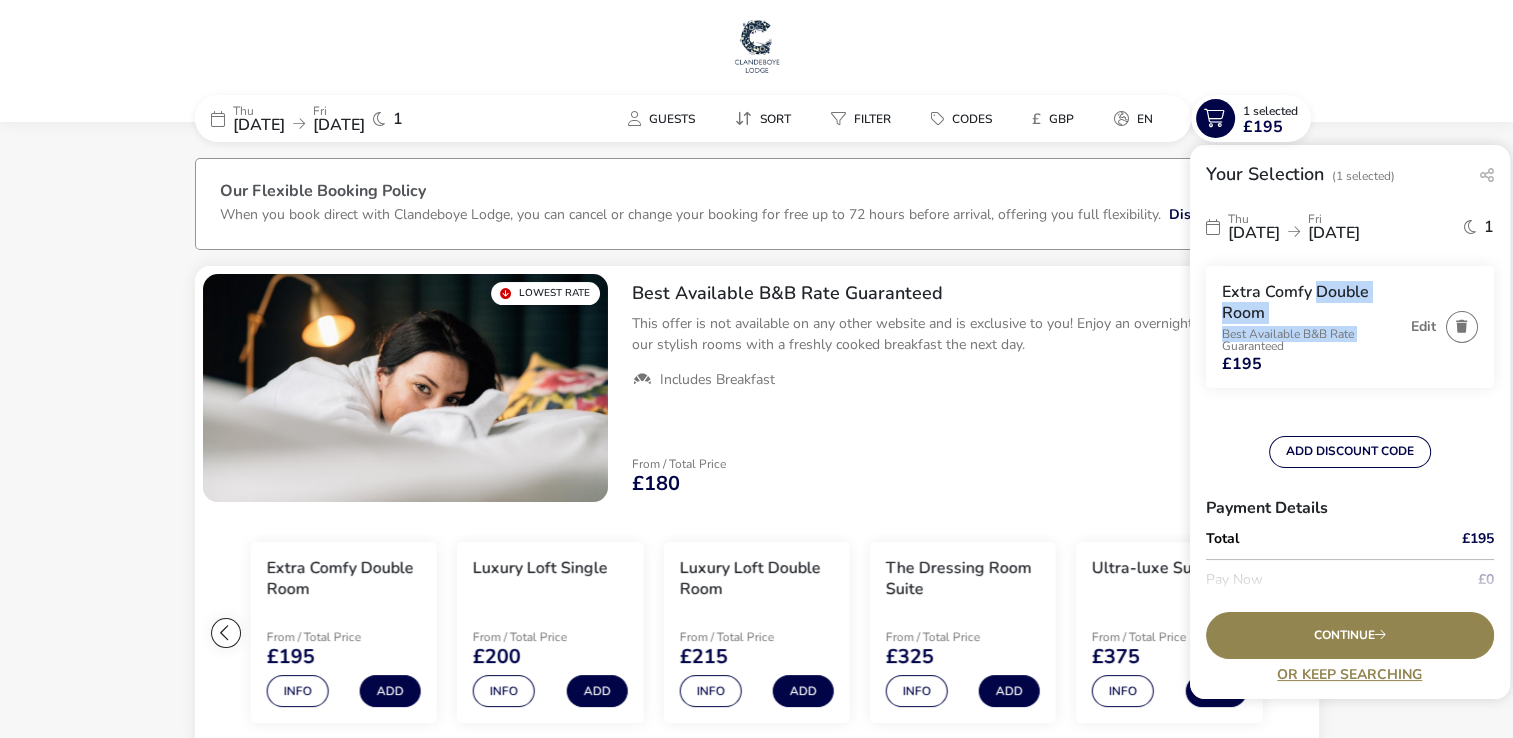 drag, startPoint x: 1340, startPoint y: 325, endPoint x: 1310, endPoint y: 283, distance: 51.613953 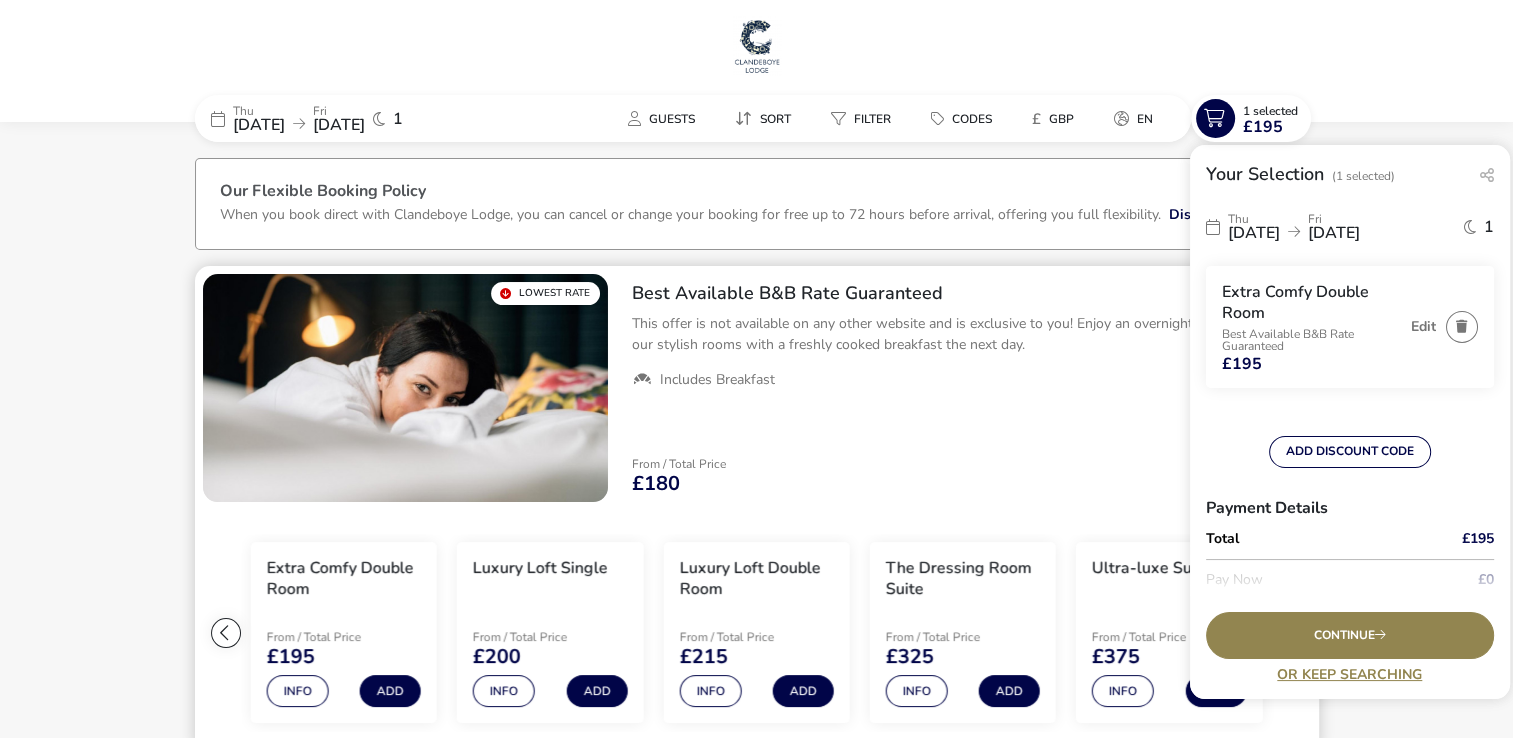 click on "From / Total Price  £180 Hide   Rates" at bounding box center (967, 476) 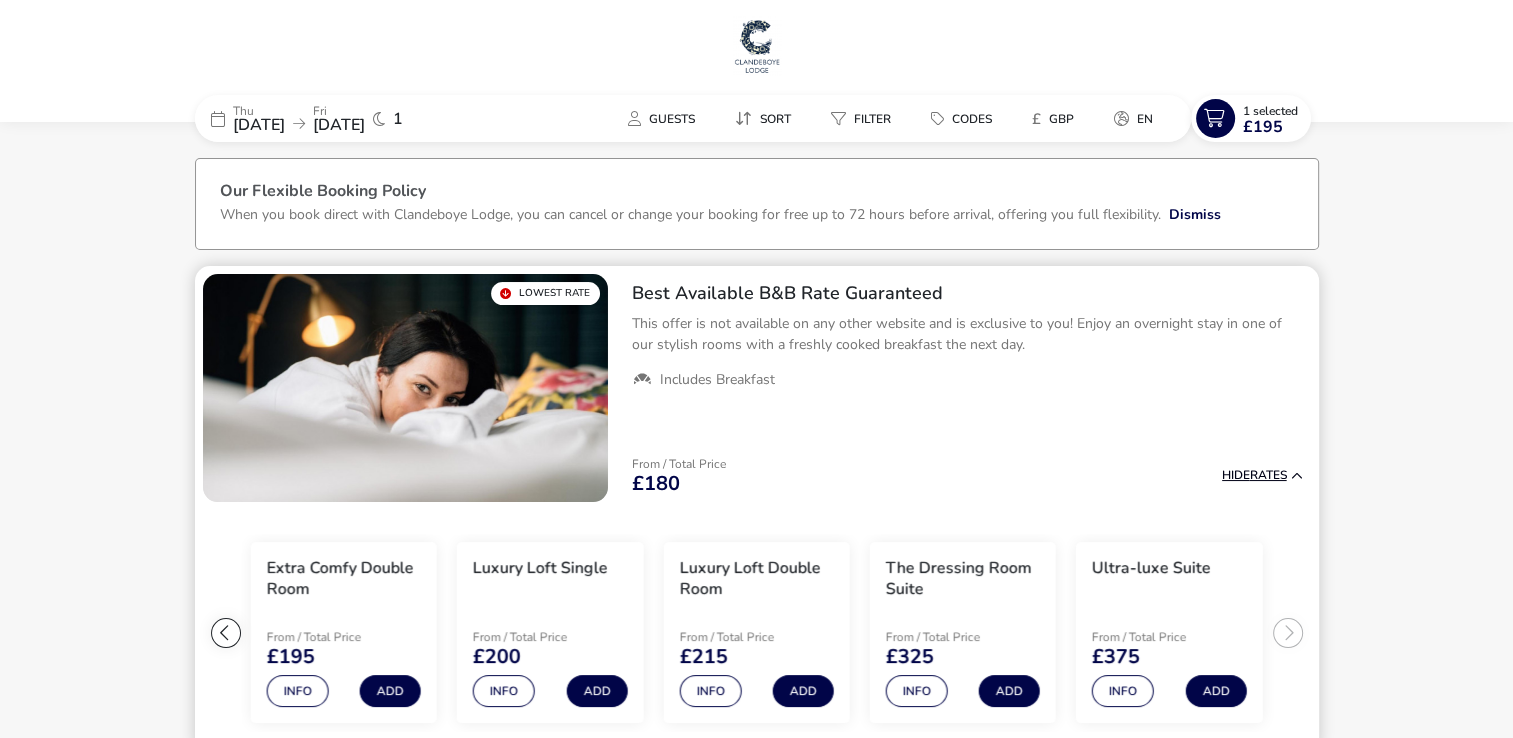 click on "Hide   Rates" at bounding box center (1262, 475) 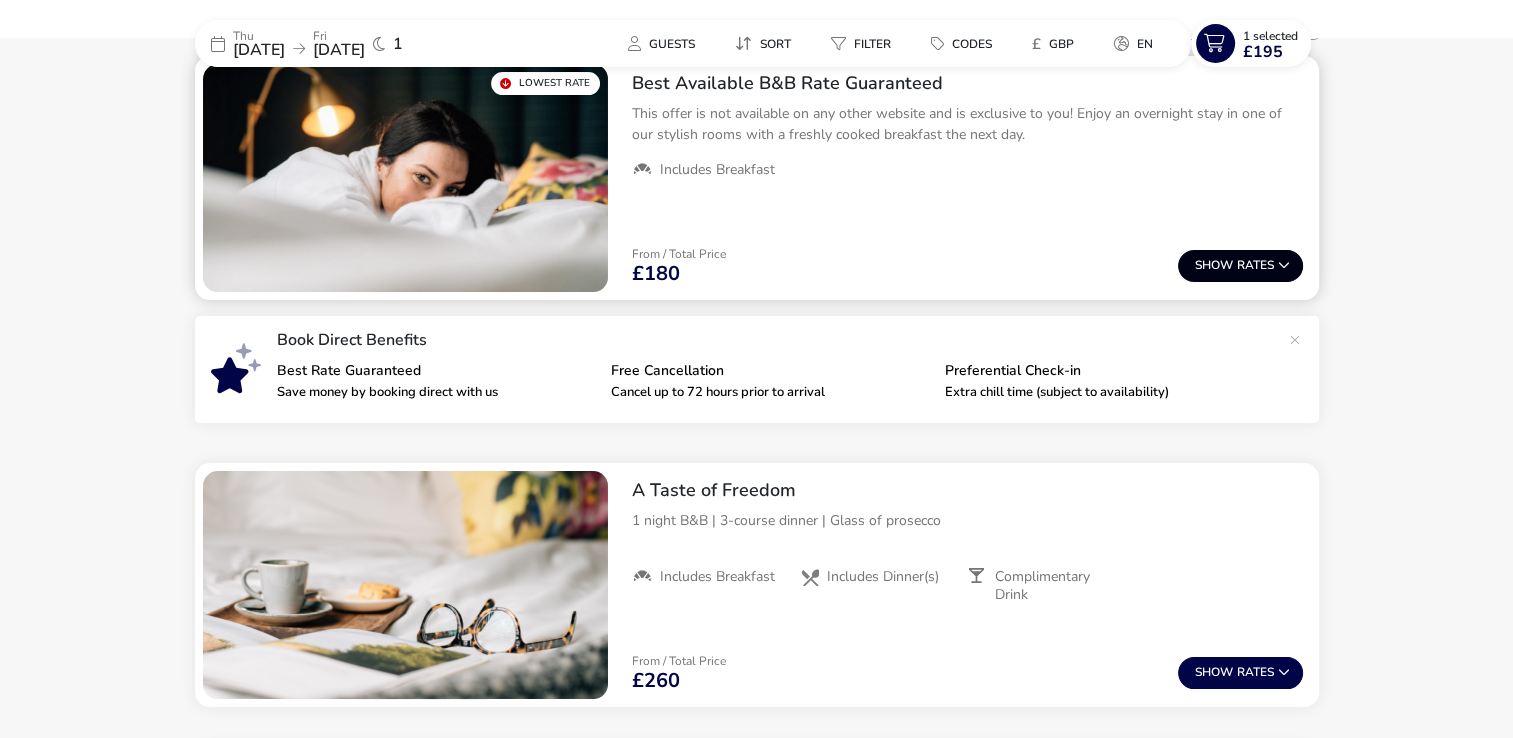 scroll, scrollTop: 12, scrollLeft: 0, axis: vertical 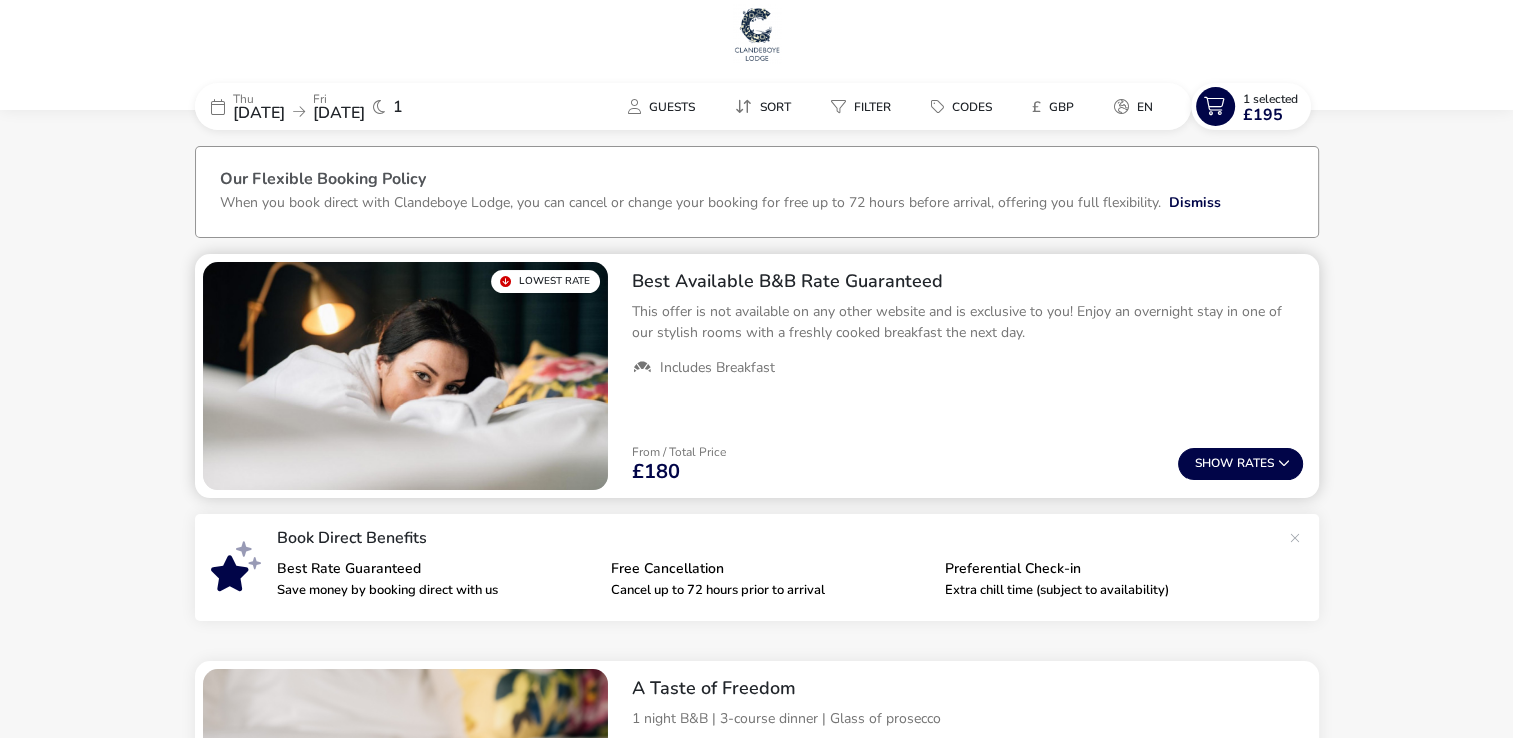 click at bounding box center [405, 376] 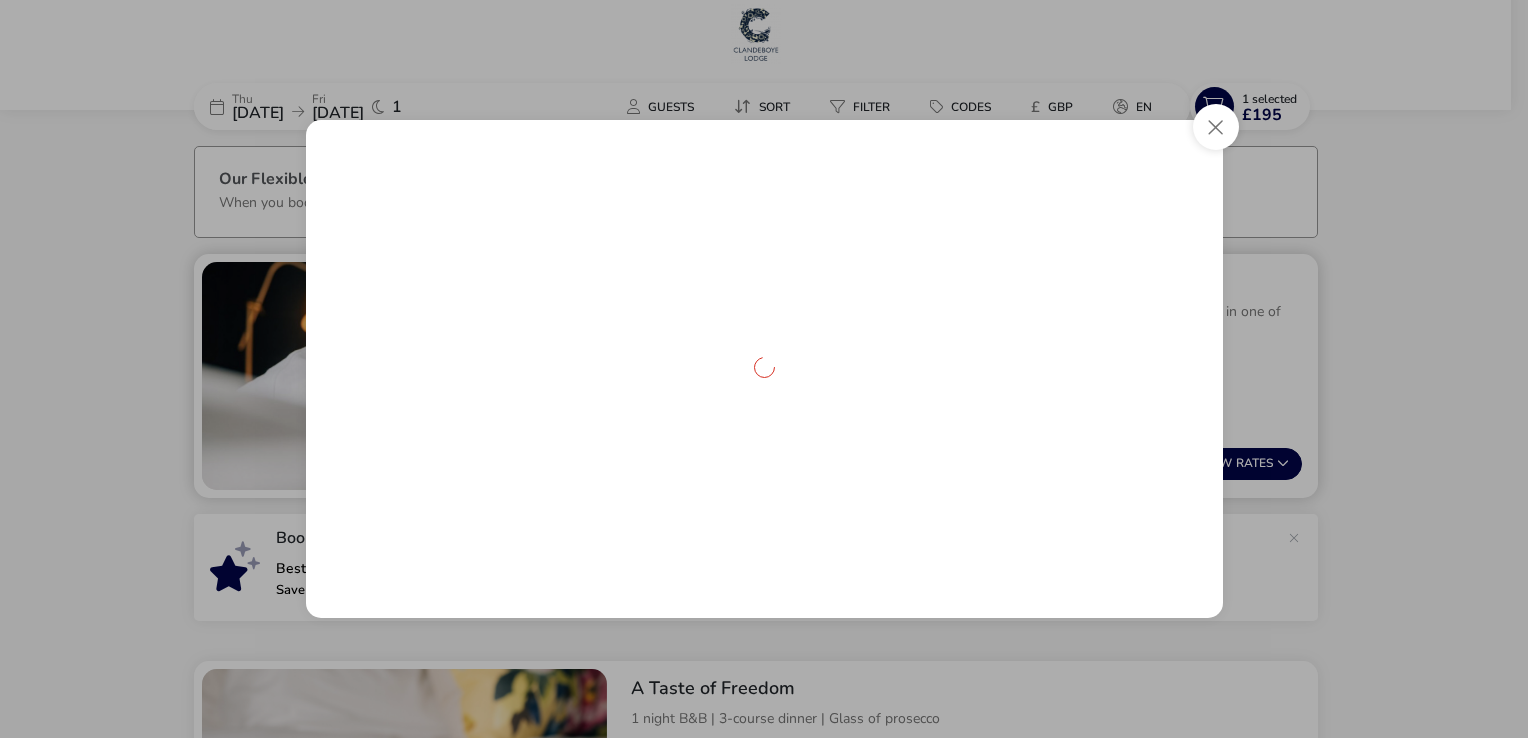 click at bounding box center [764, 369] 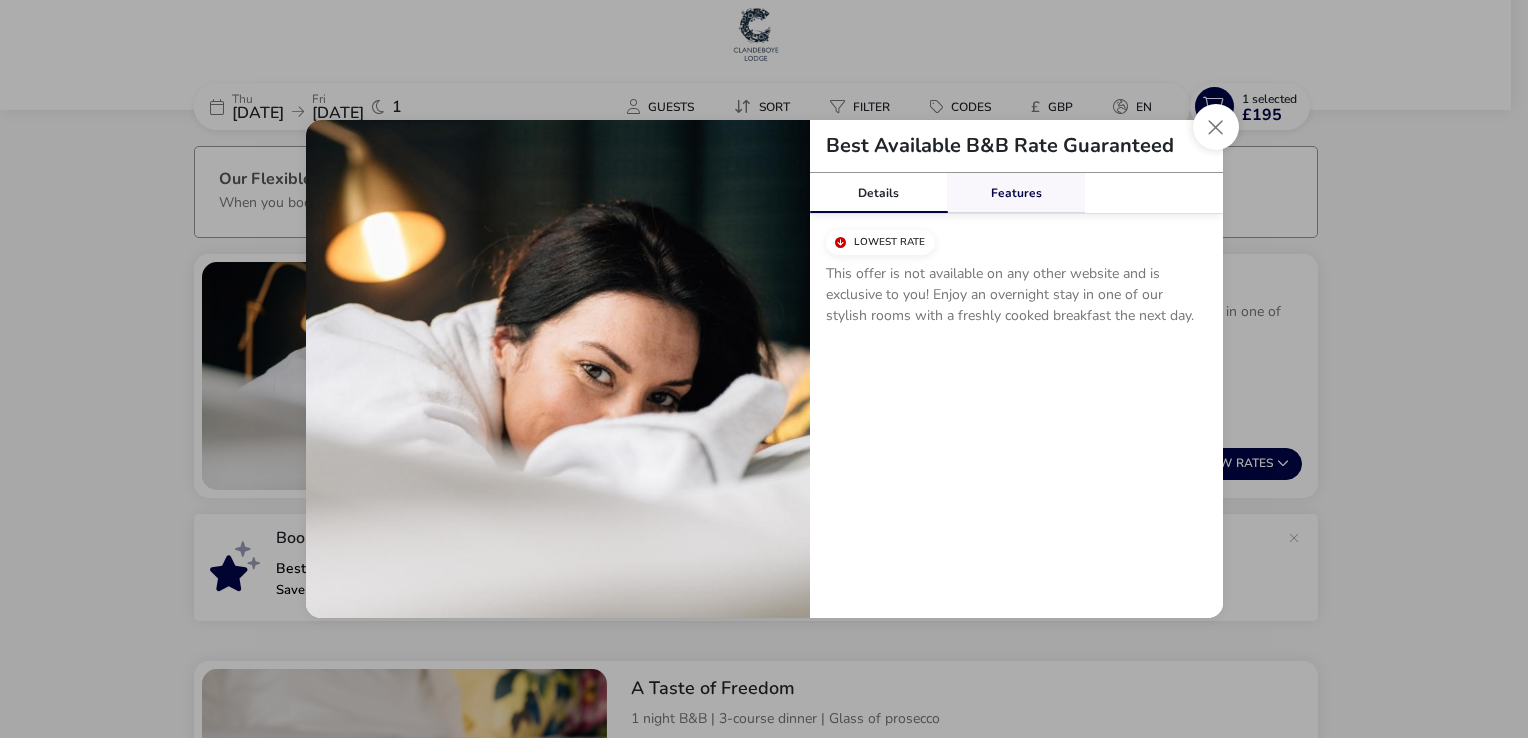 click on "Features" at bounding box center (1016, 193) 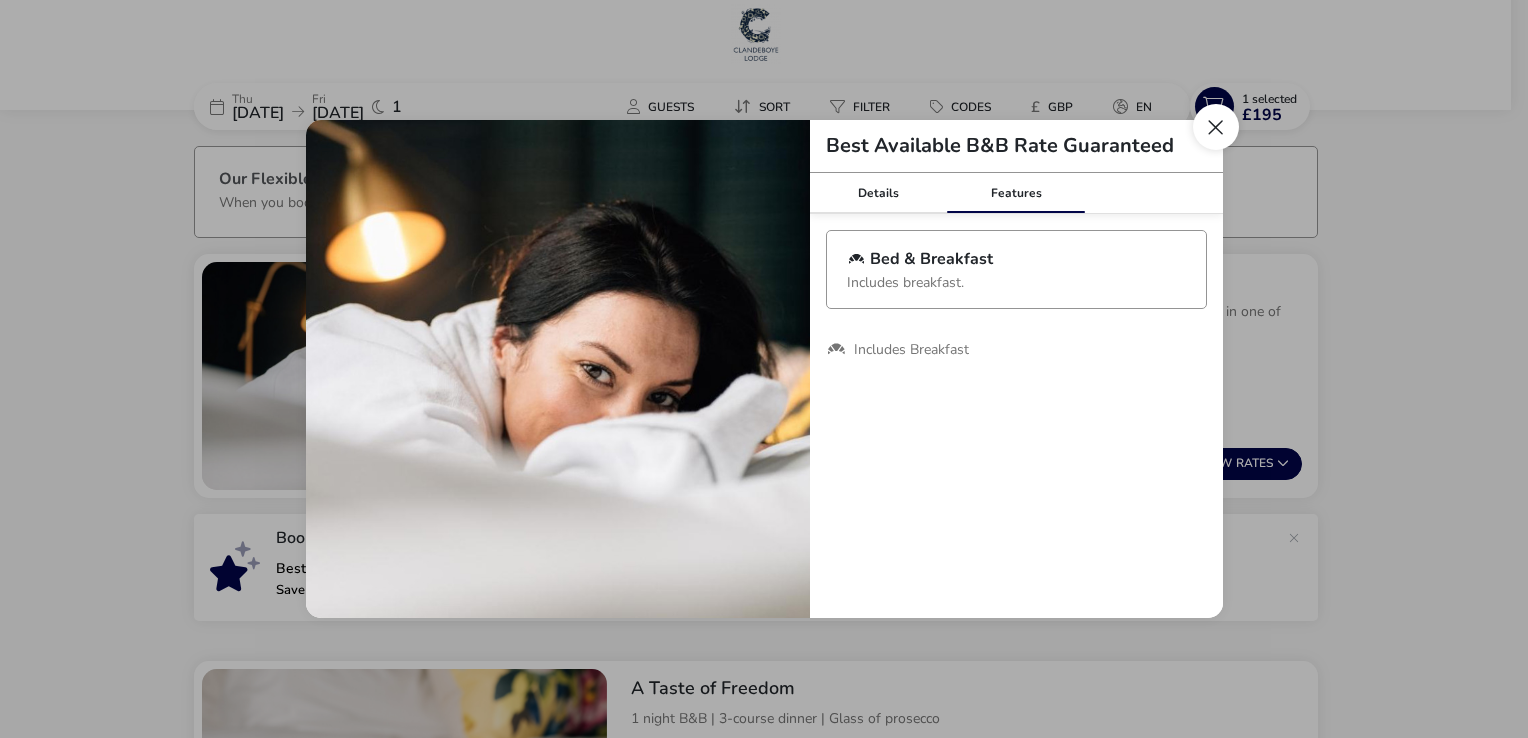 click at bounding box center [1216, 127] 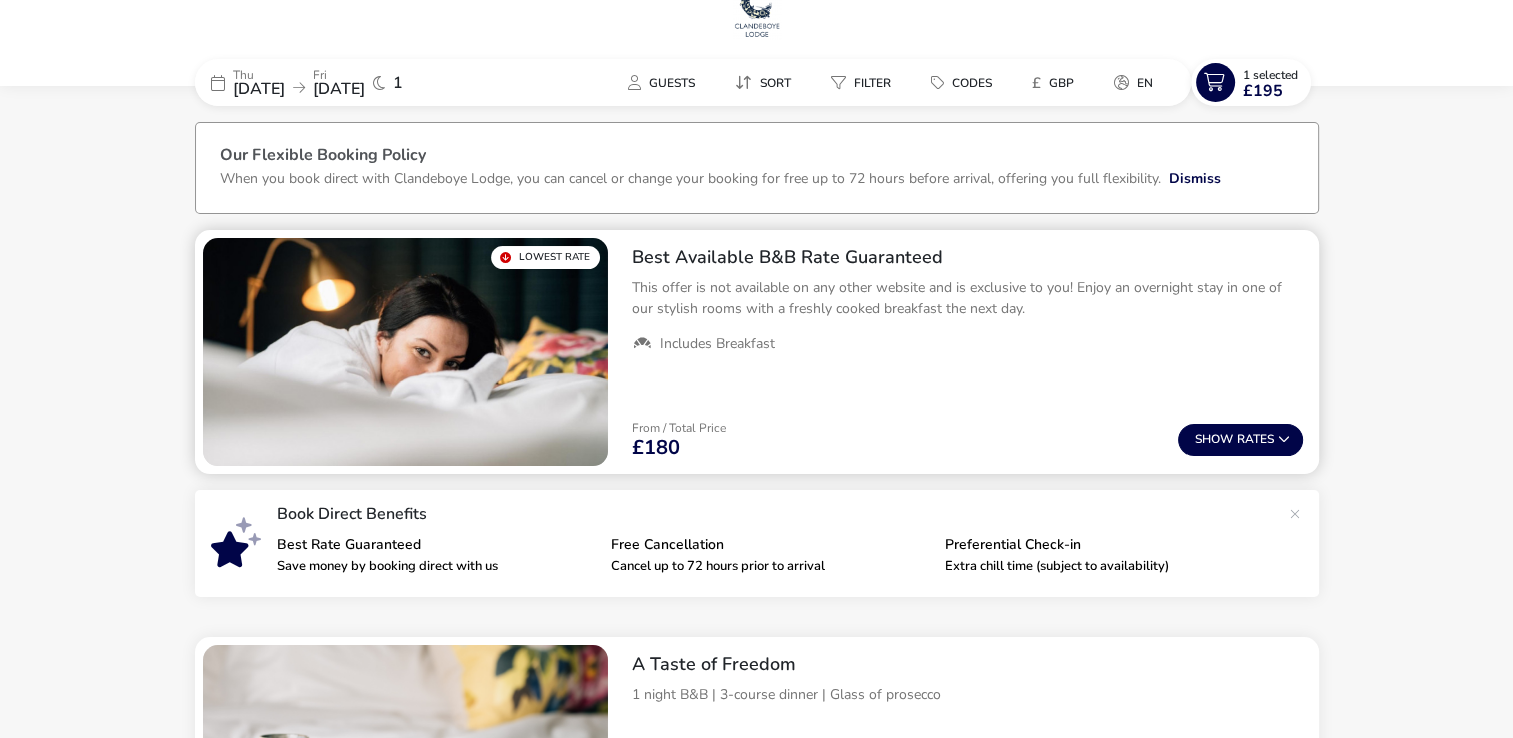 scroll, scrollTop: 0, scrollLeft: 0, axis: both 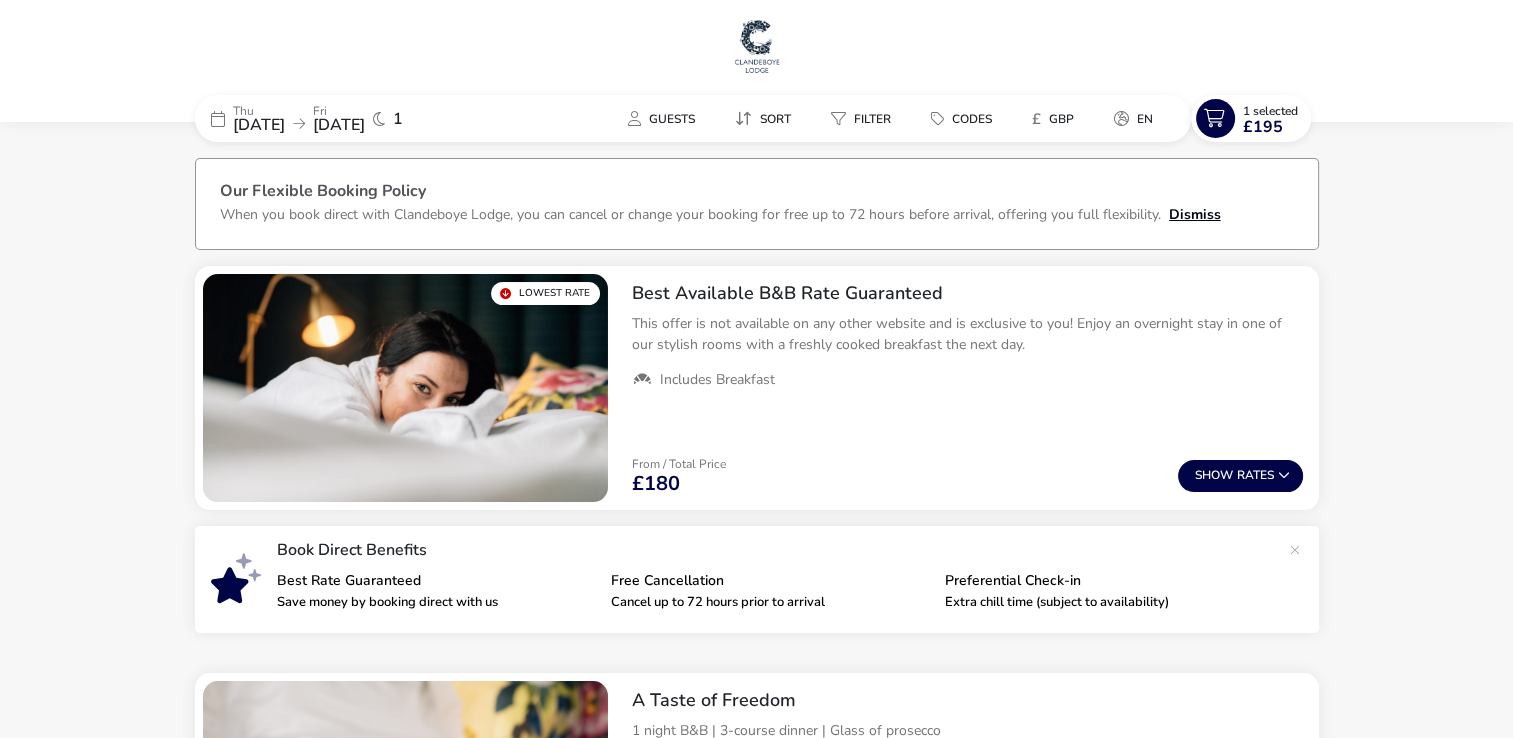 click on "Dismiss" at bounding box center [1195, 214] 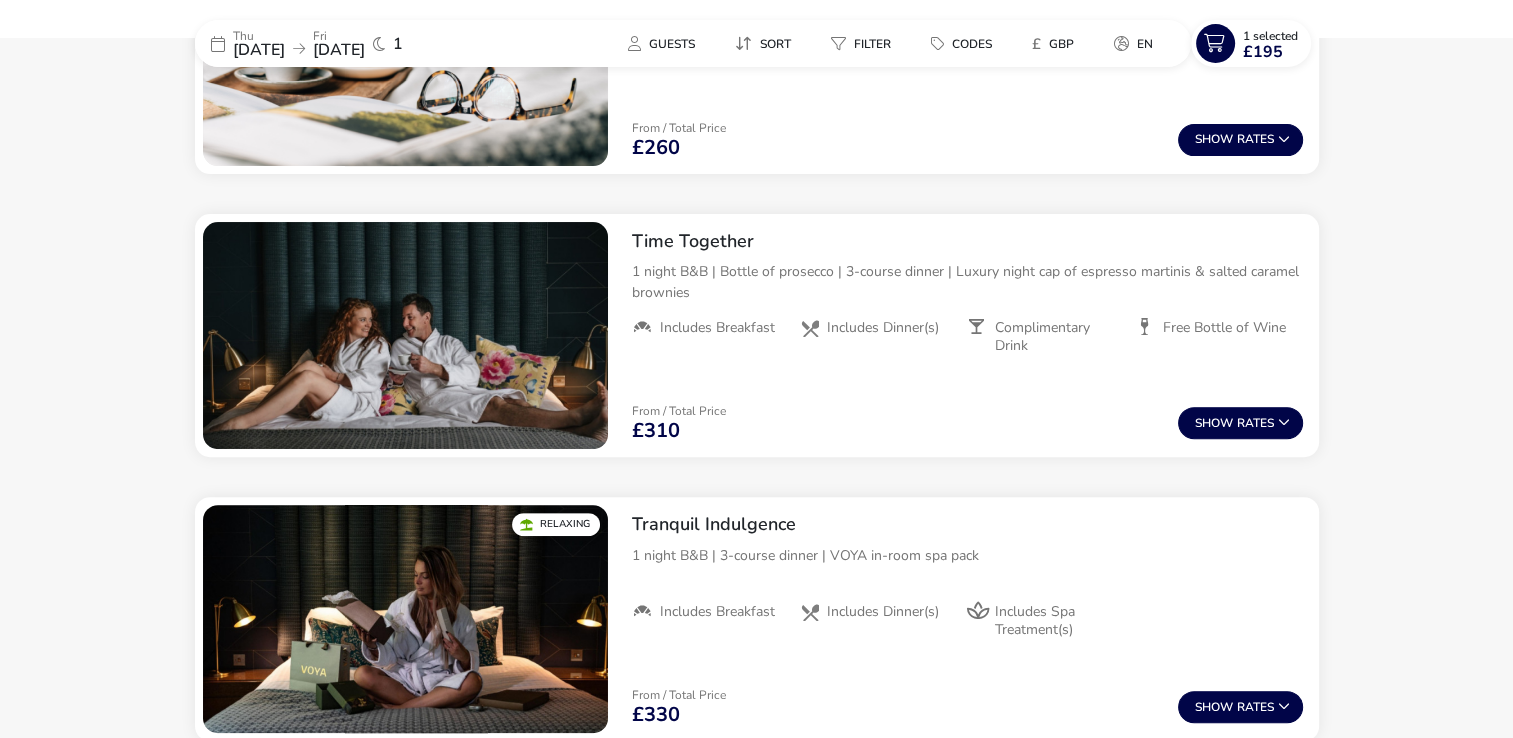 scroll, scrollTop: 189, scrollLeft: 0, axis: vertical 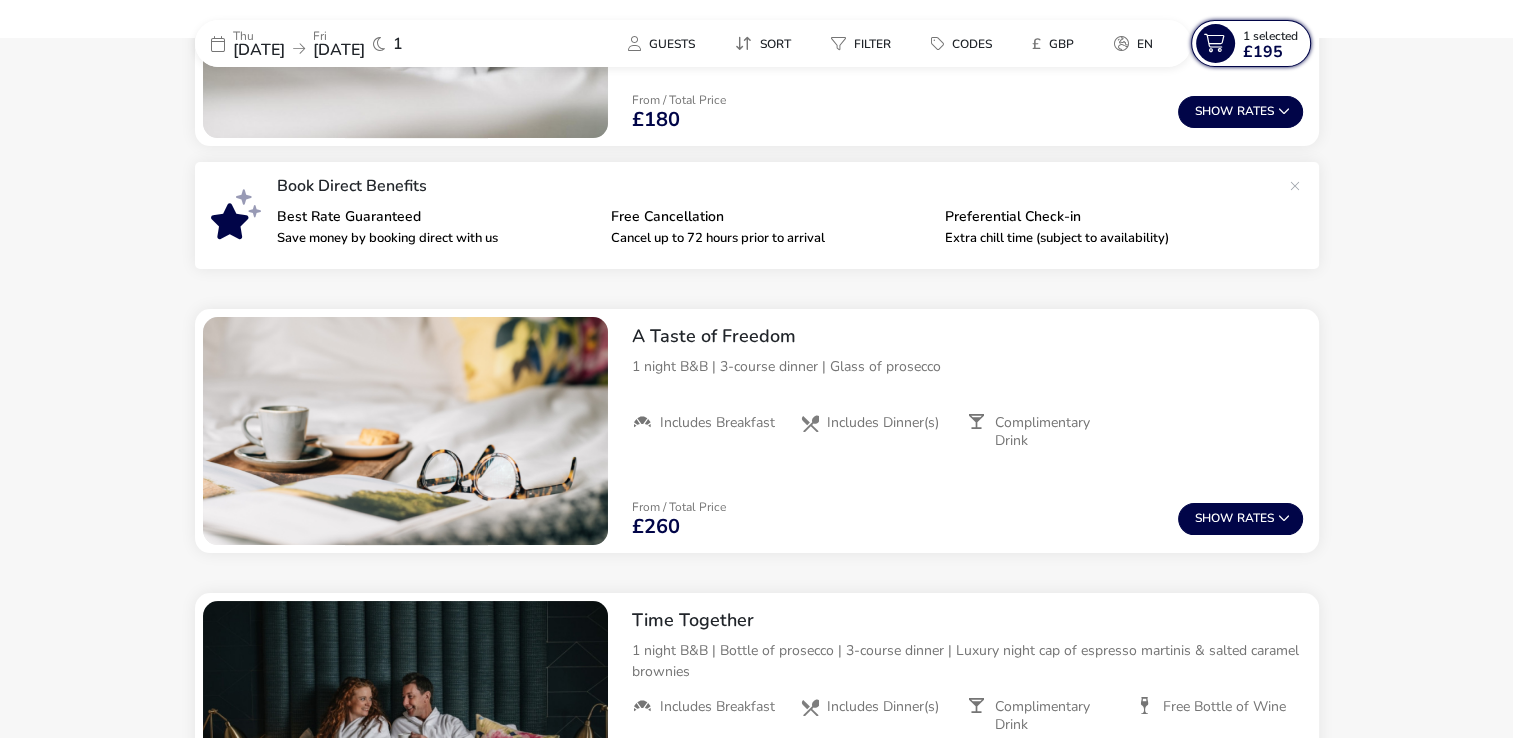 click on "£195" at bounding box center (1263, 52) 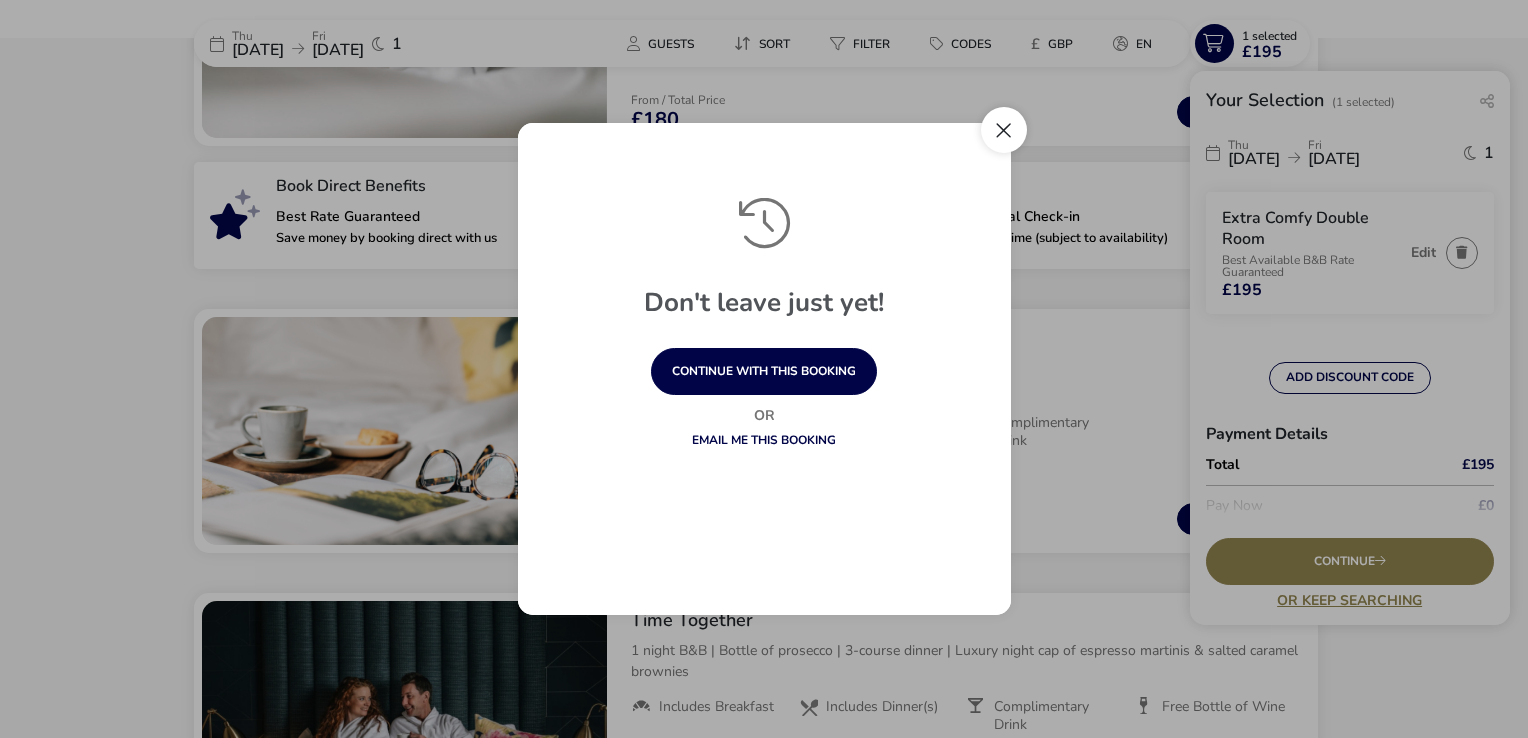 click at bounding box center [1004, 130] 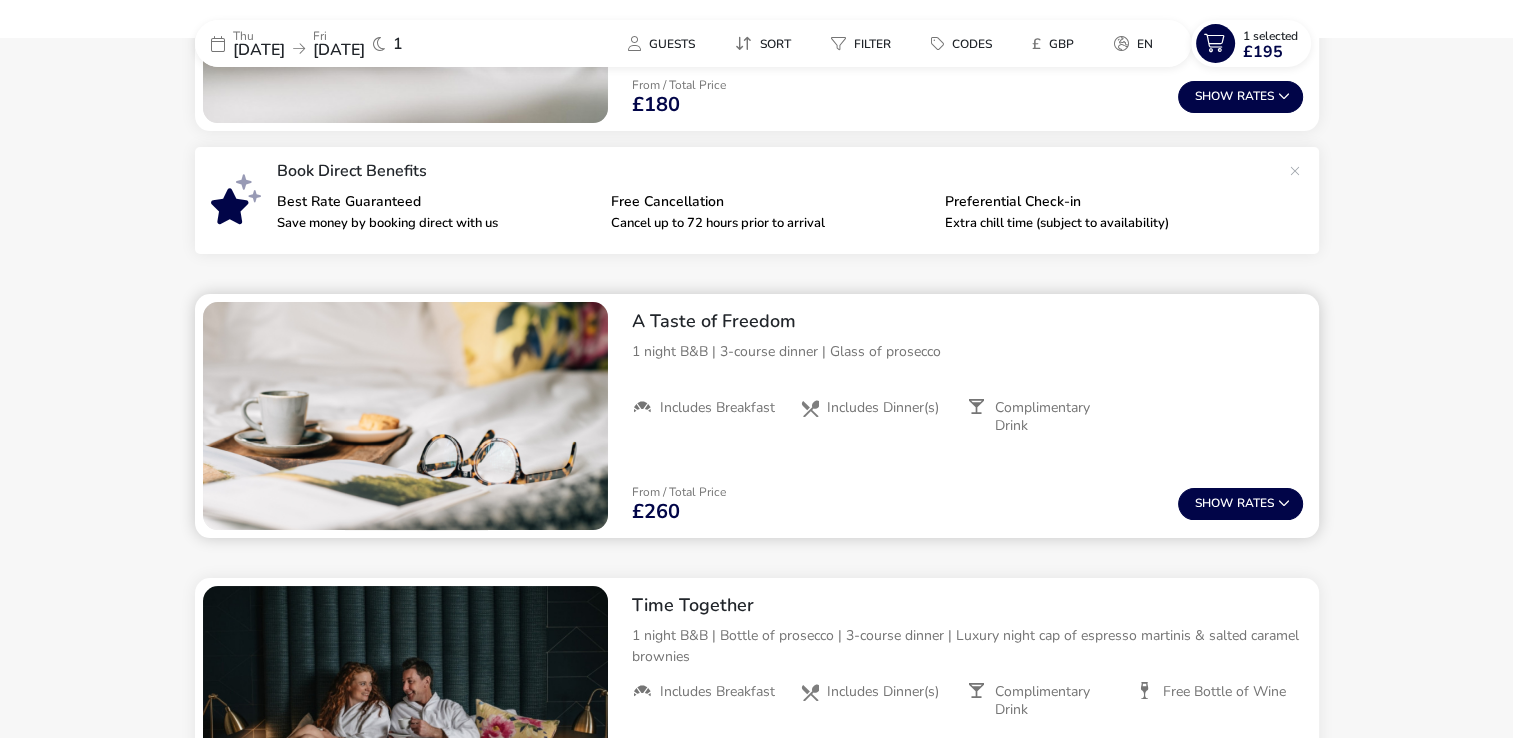 scroll, scrollTop: 204, scrollLeft: 0, axis: vertical 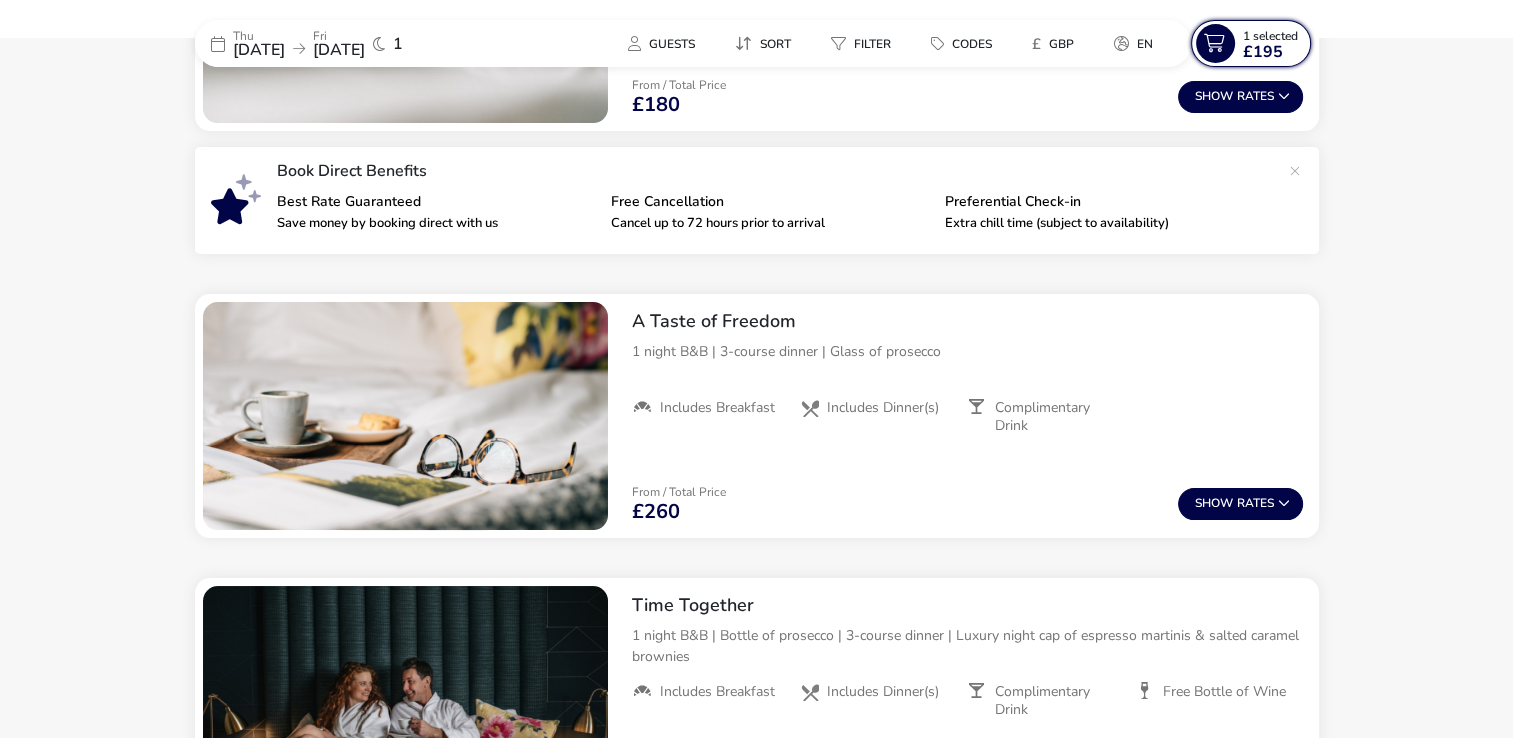 click on "1 Selected  £195" at bounding box center (1251, 43) 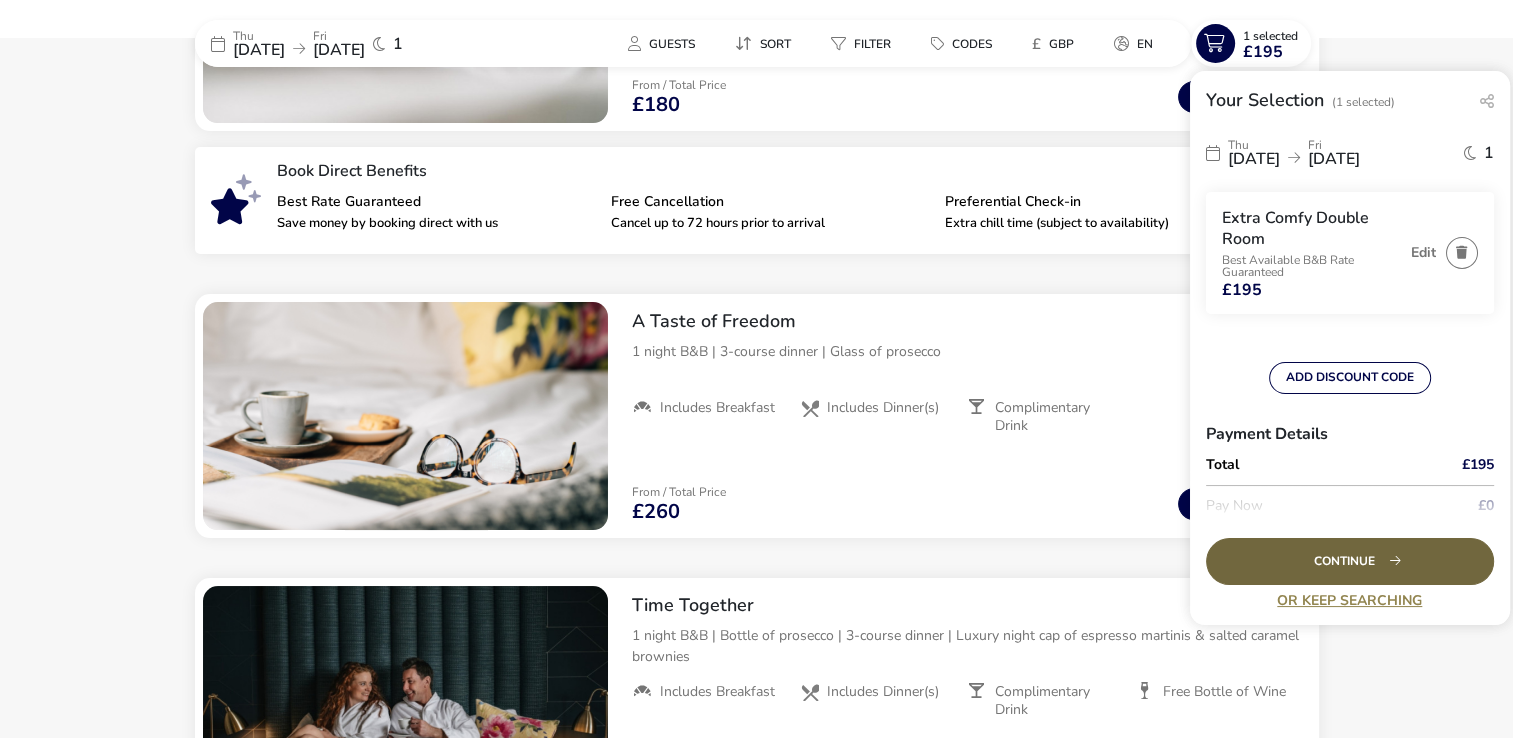 click on "Continue" at bounding box center [1350, 561] 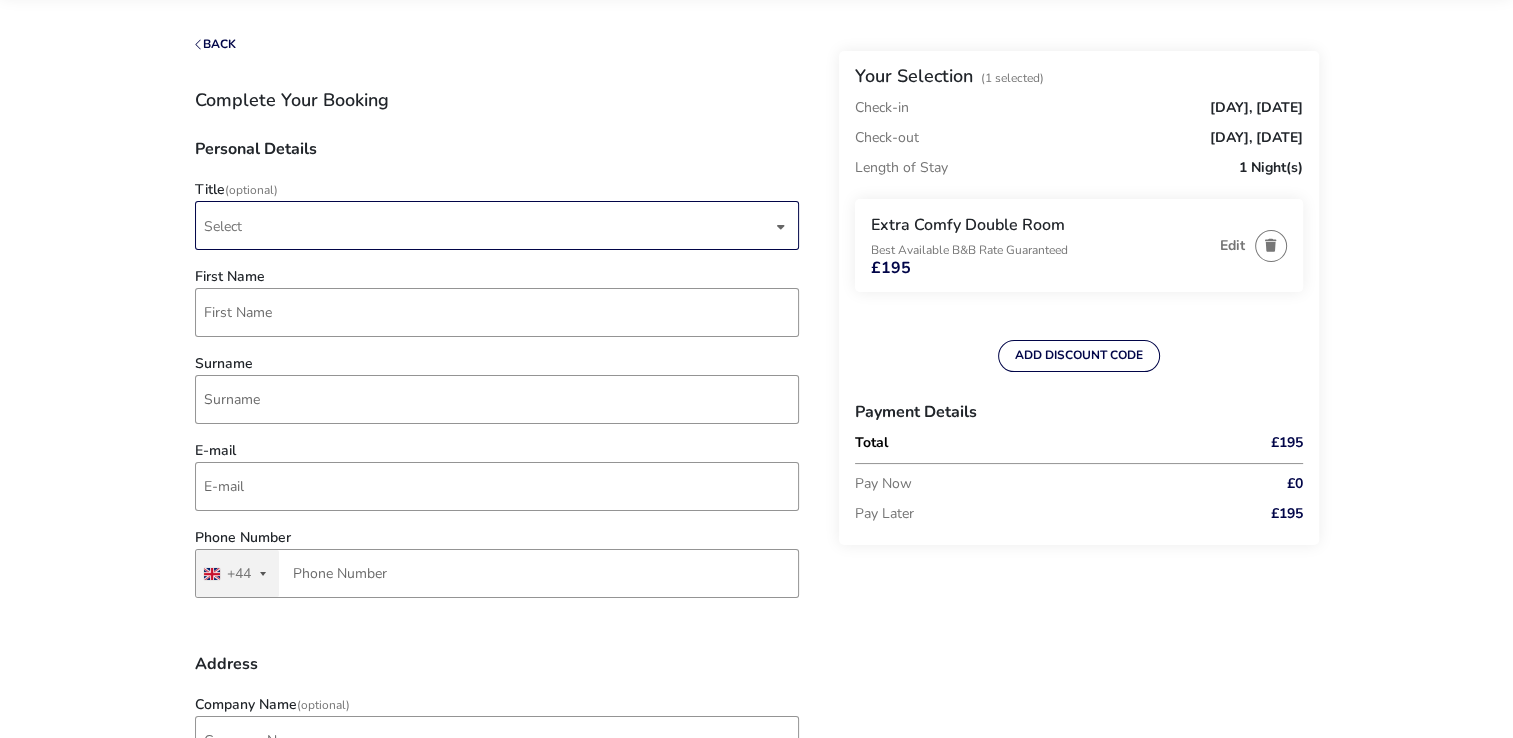 scroll, scrollTop: 96, scrollLeft: 0, axis: vertical 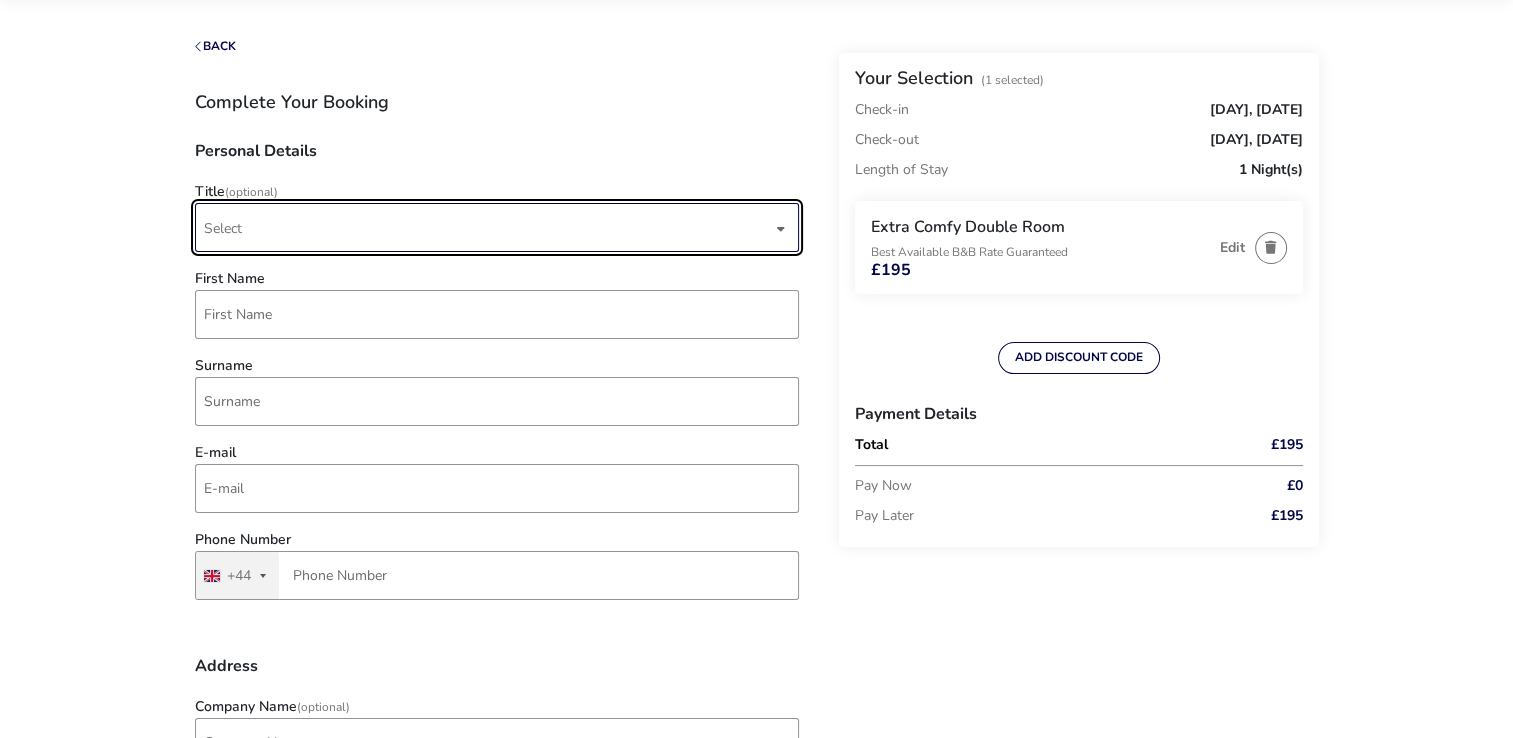 click on "Select" at bounding box center [488, 227] 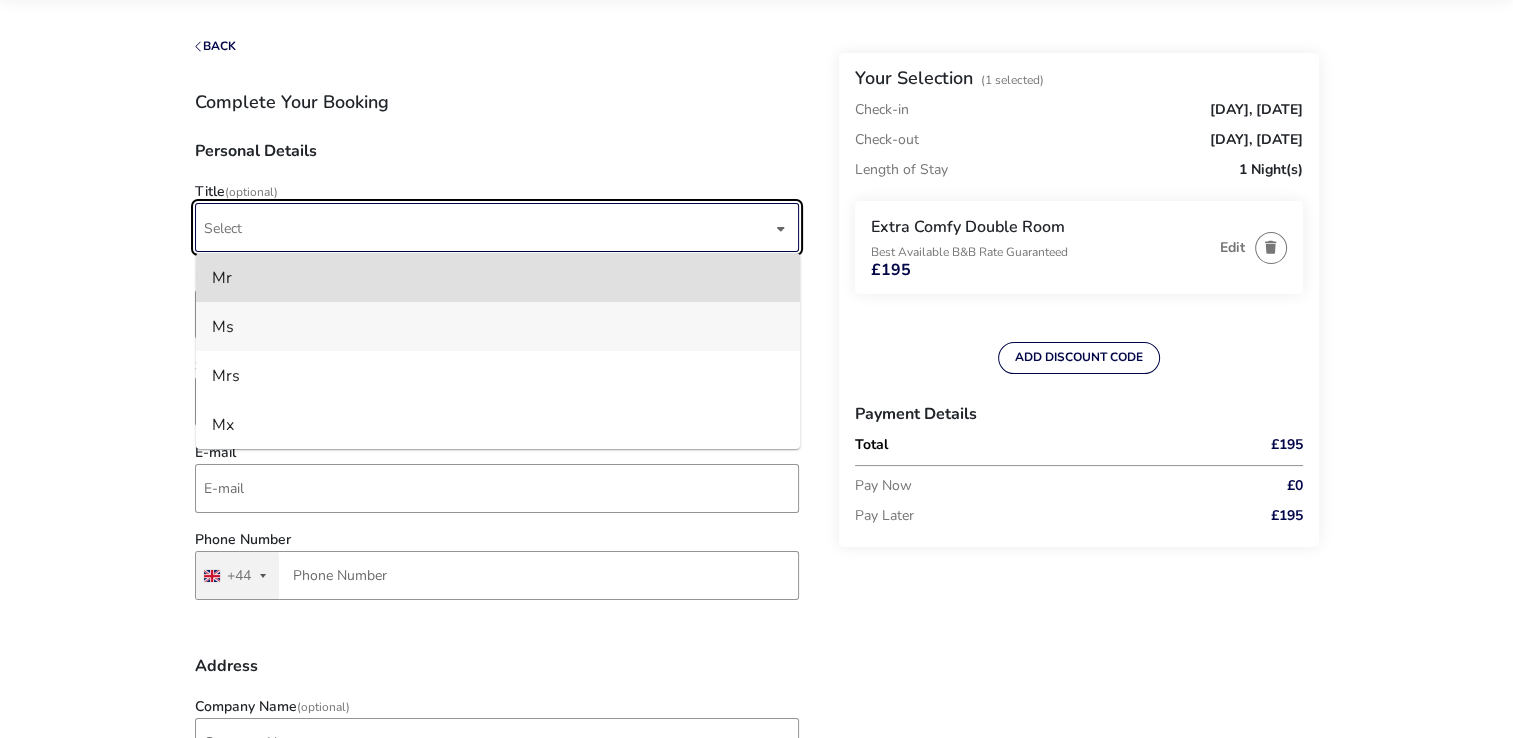 drag, startPoint x: 292, startPoint y: 214, endPoint x: 272, endPoint y: 333, distance: 120.66897 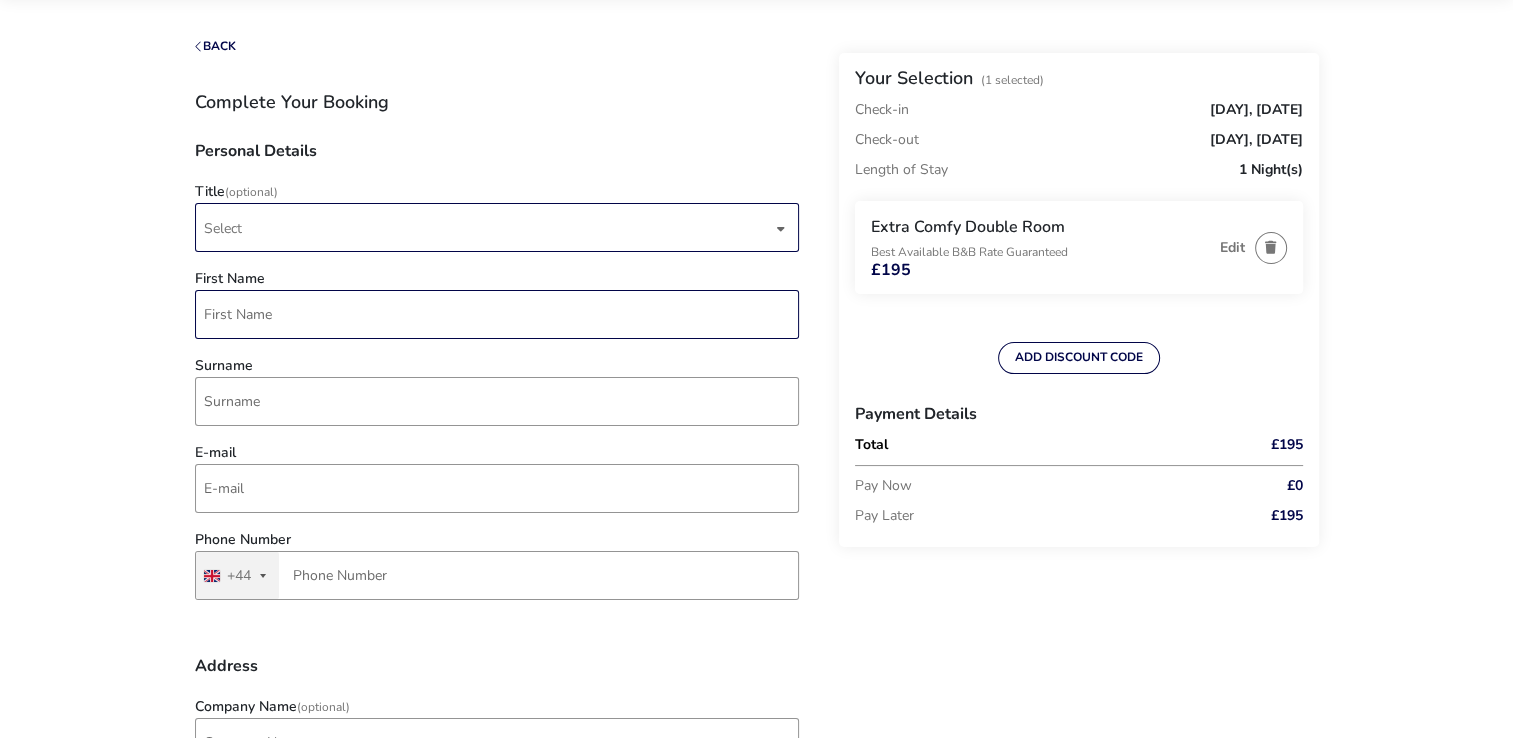 click on "First Name" at bounding box center (497, 314) 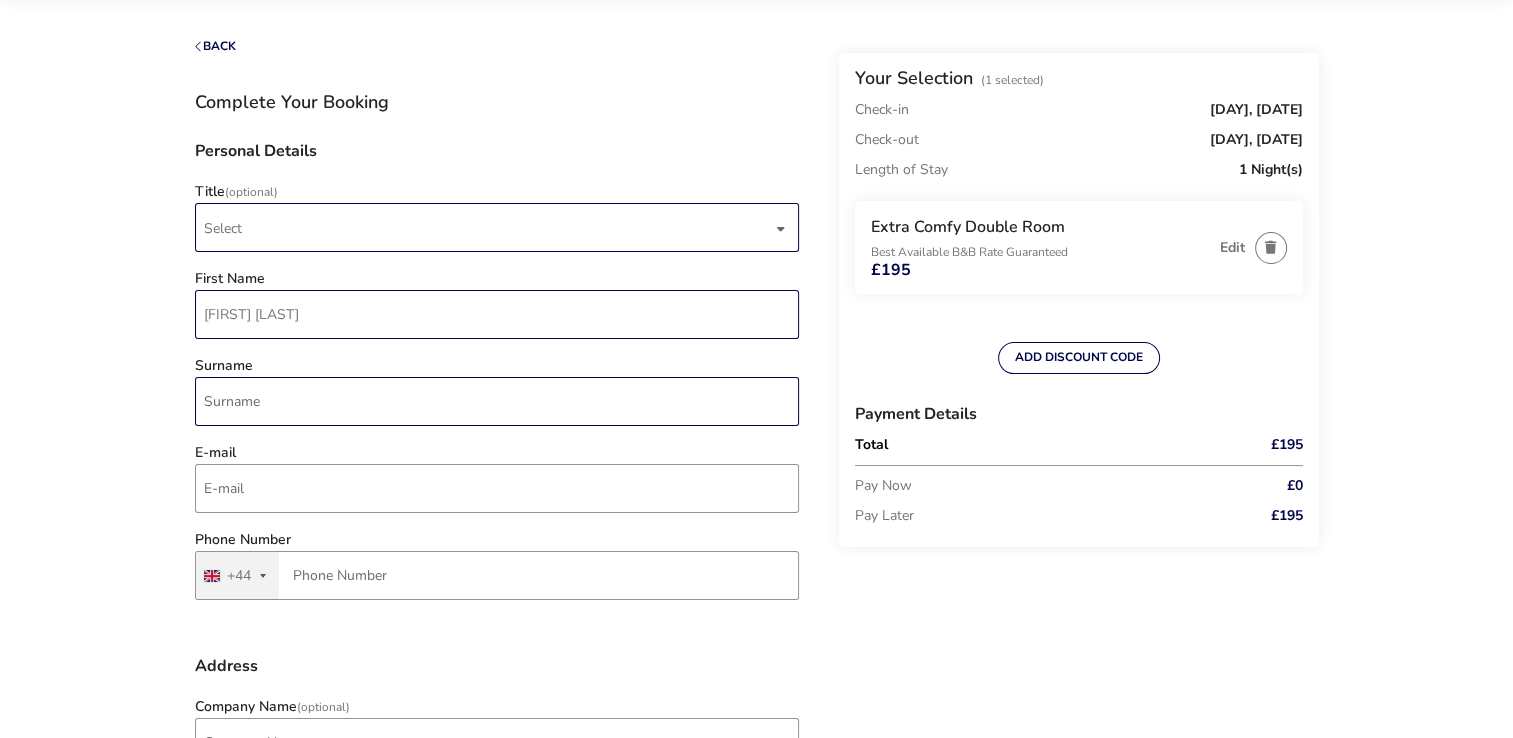 type on "[LAST]" 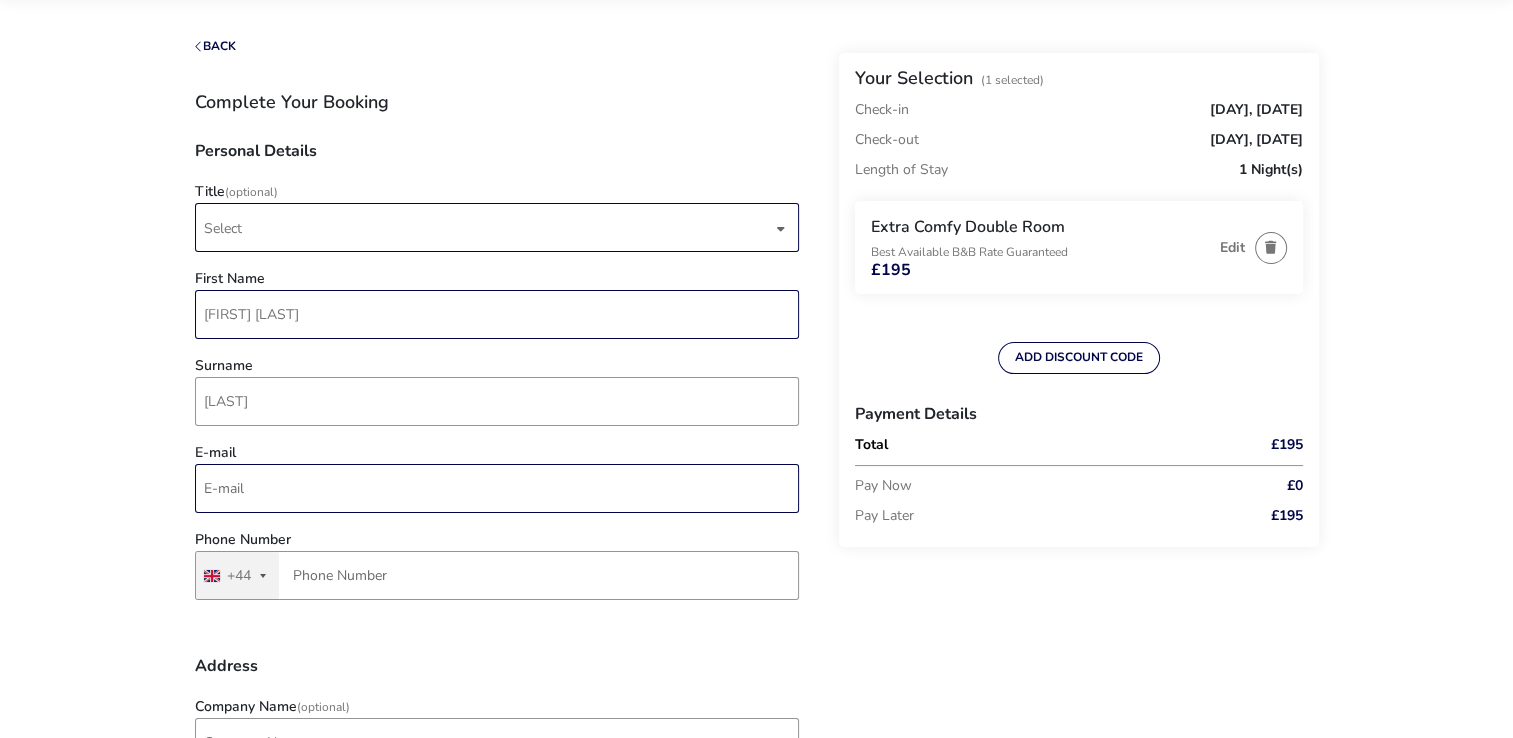 type on "[EMAIL]" 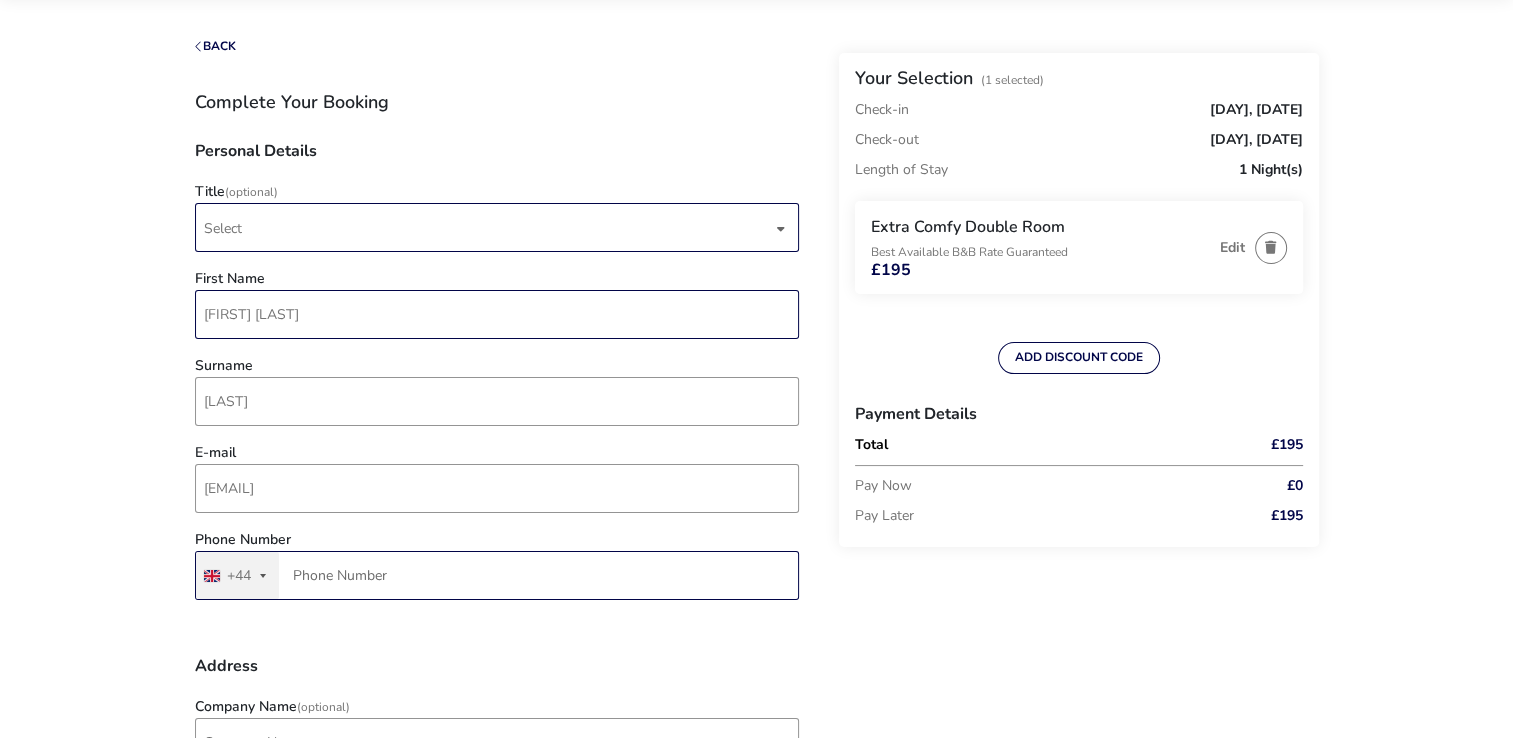 type on "[PHONE]" 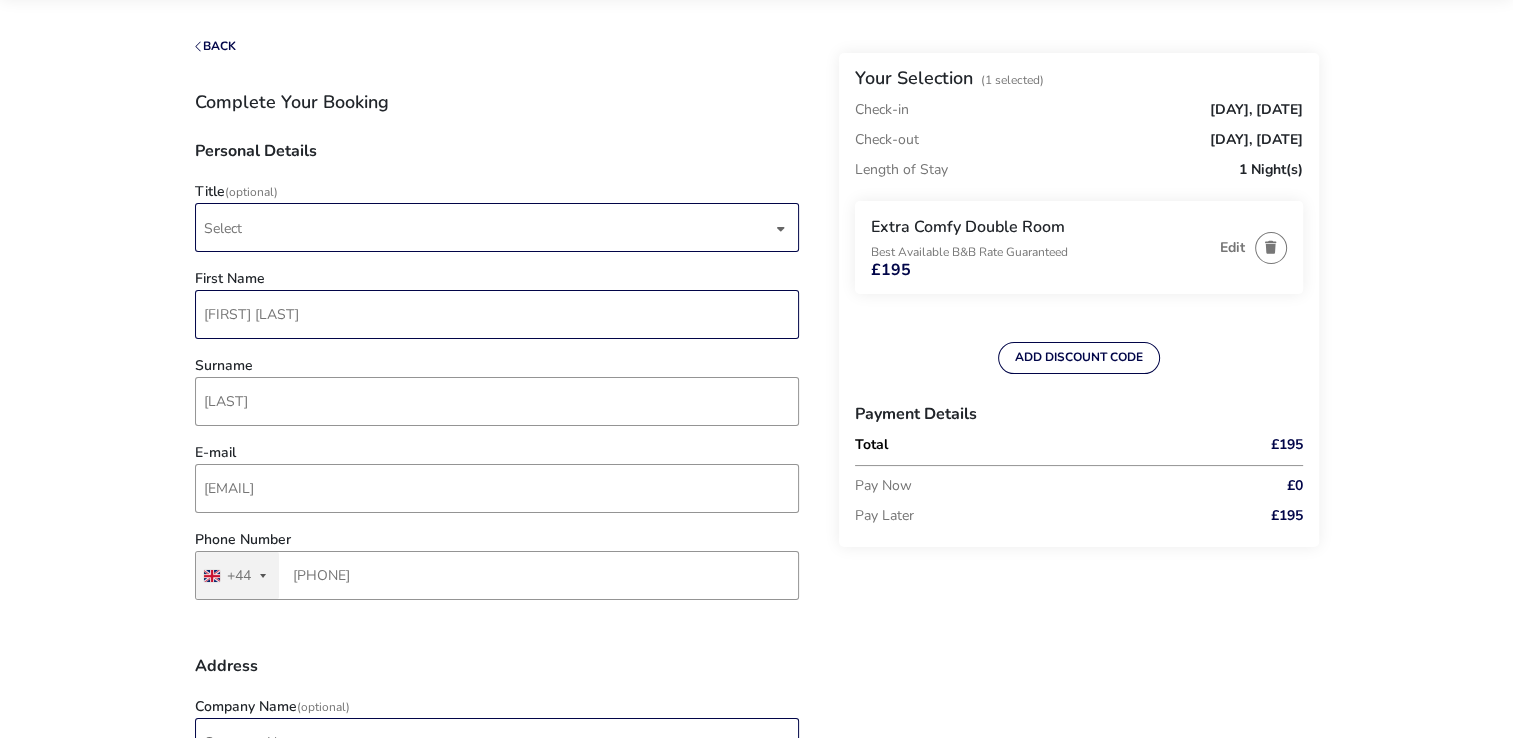 type on "Commonwealth Games Northern Ireland" 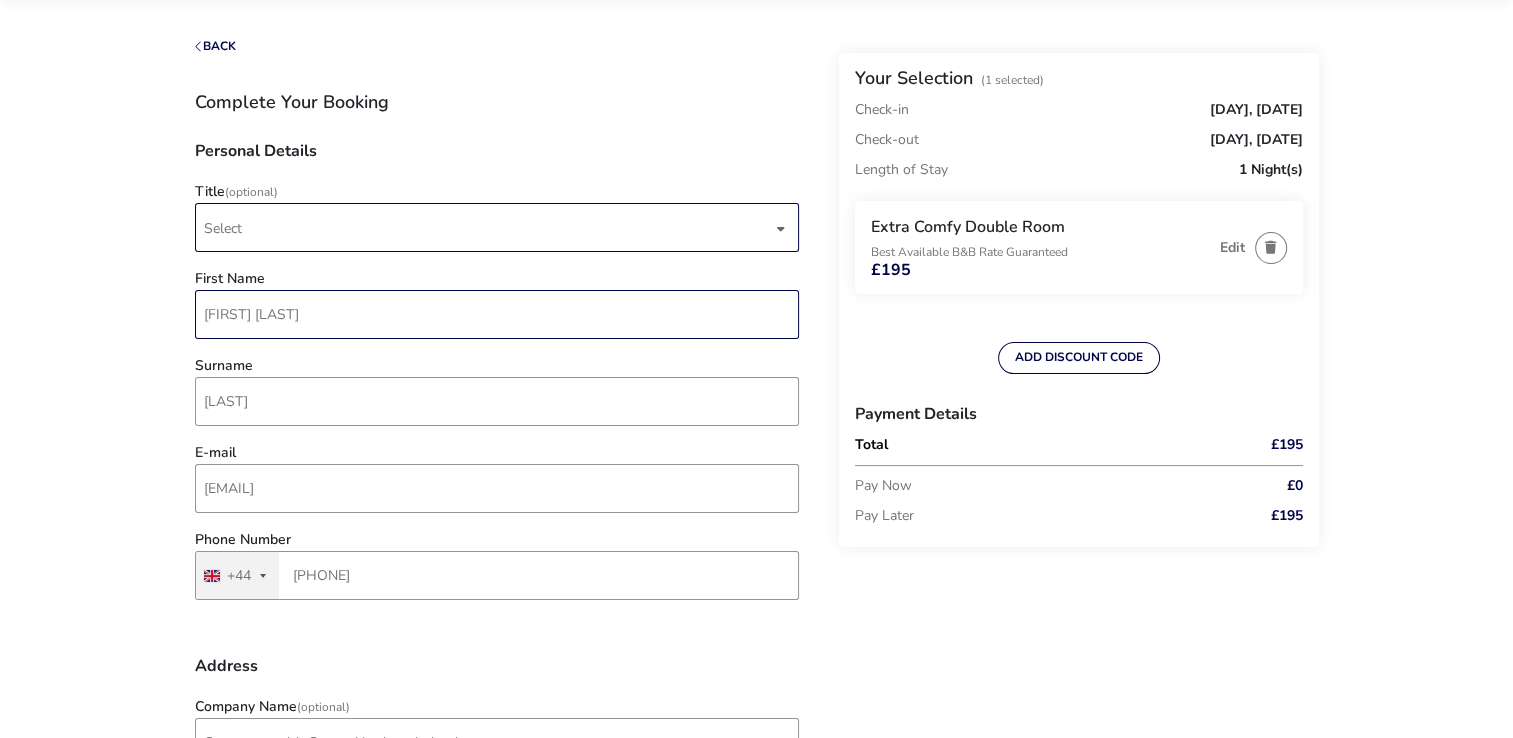 type on "[NUMBER] [STREET], [CITY]" 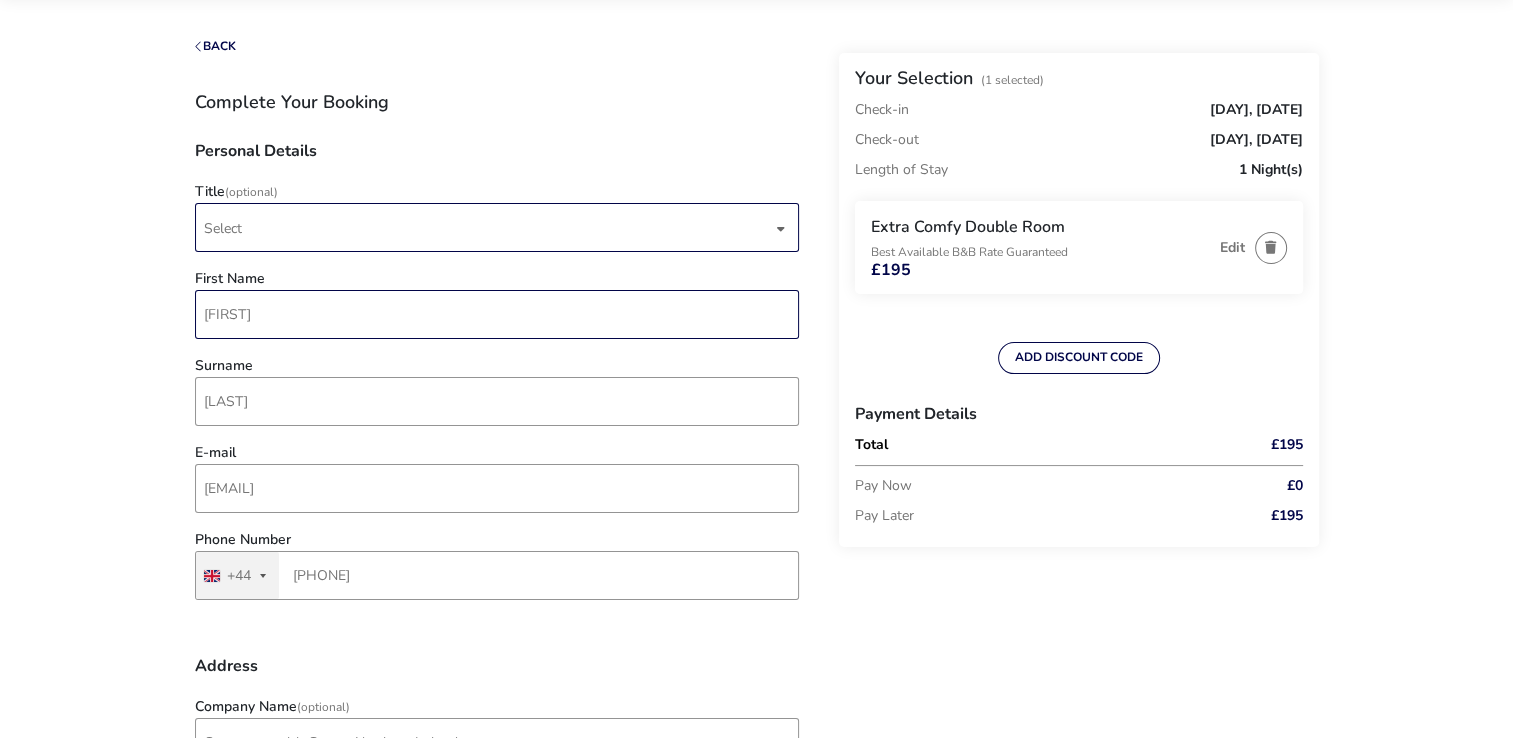 type on "[FIRST]" 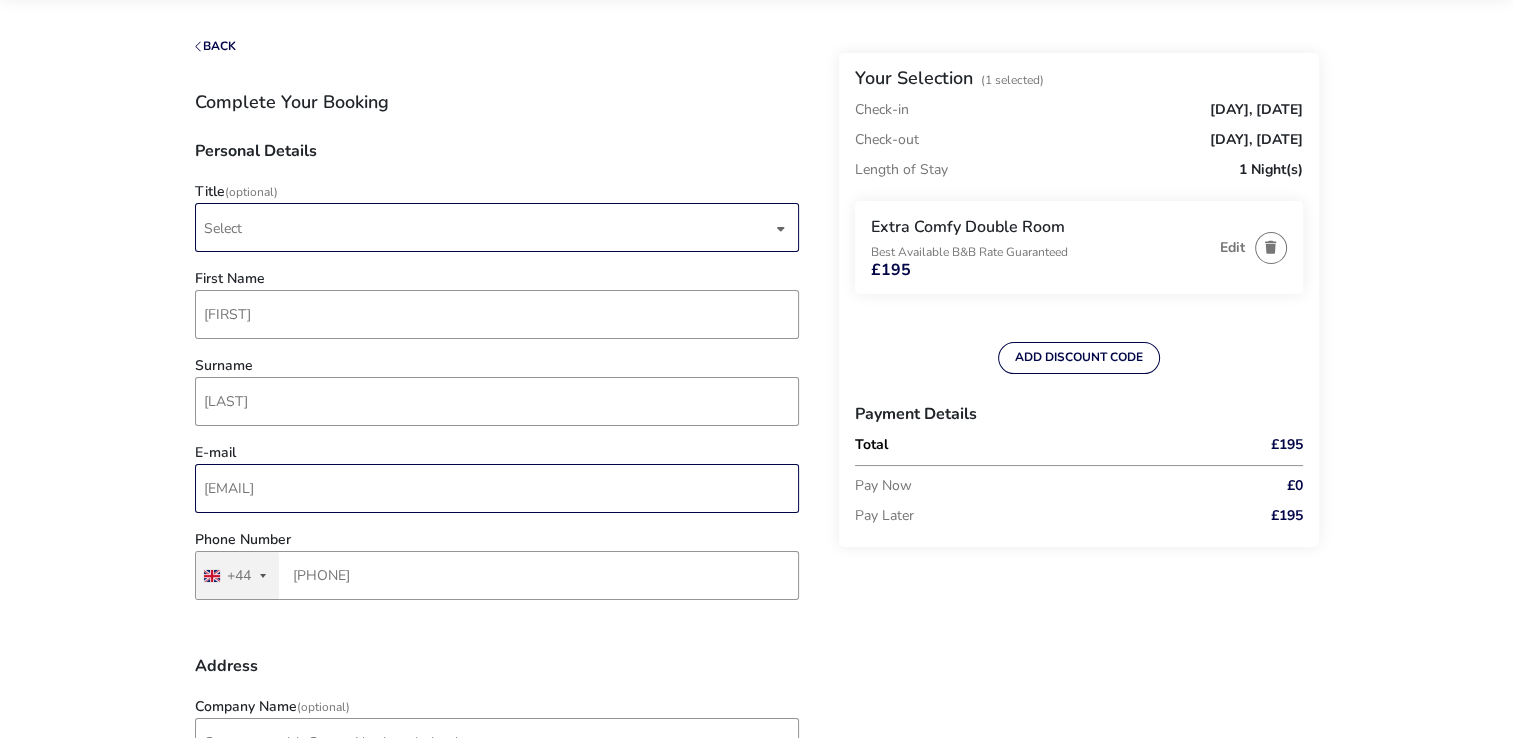 drag, startPoint x: 544, startPoint y: 526, endPoint x: 545, endPoint y: 472, distance: 54.00926 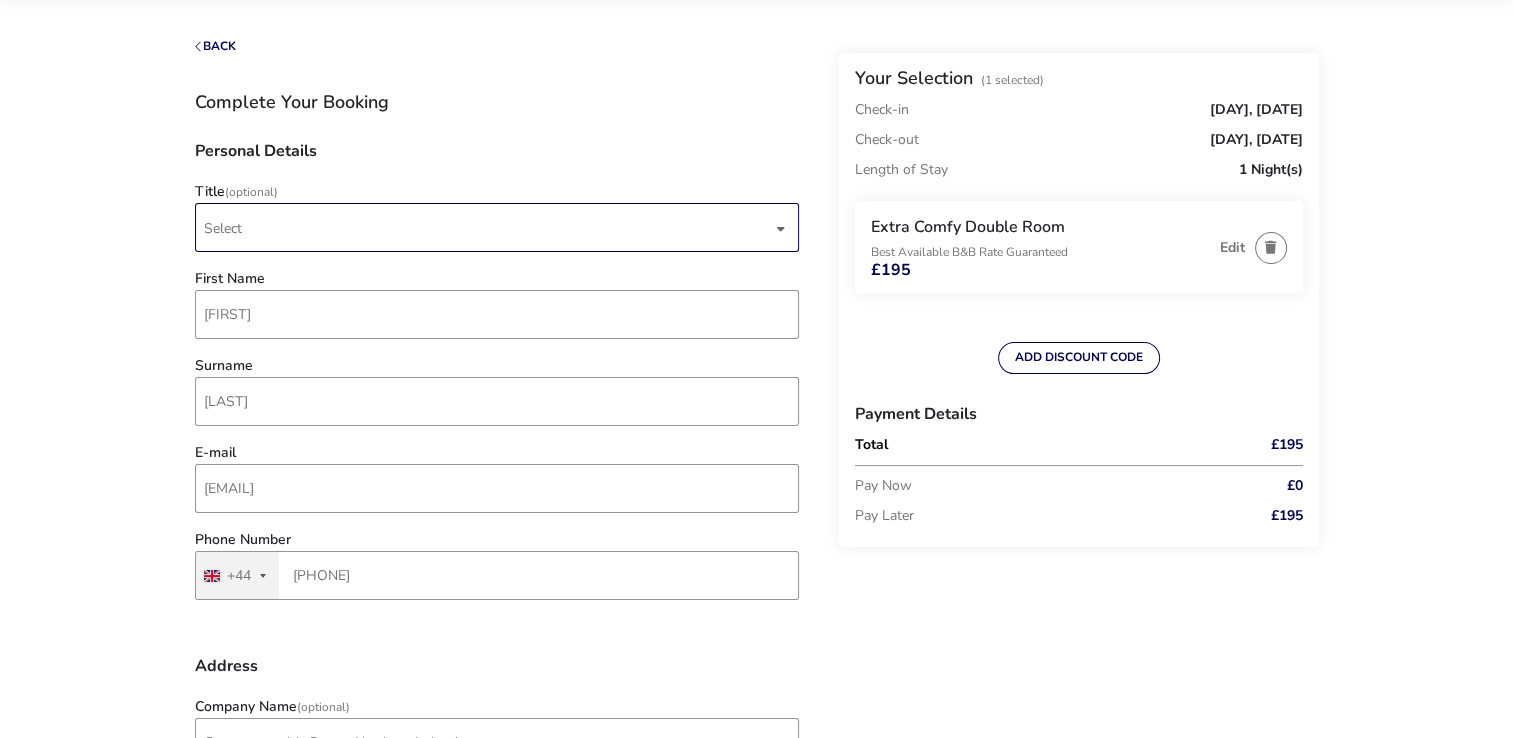 click on "Back  Your Selection  (1 Selected)  Check-in [DATE] Check-out [DATE] Length of Stay 1 Night(s)  Extra Comfy Double Room   Best Available B&B Rate Guaranteed  £195  Edit   ADD DISCOUNT CODE   Payment Details   Total   £195  Pay Now £0 Pay Later £195 Complete Your Booking Personal Details  Title  (Optional) Select  First Name  [FIRST]  Surname  [LAST]  E-mail  [EMAIL]  Phone Number  United Kingdom +44 +44 244 results found Afghanistan +93 Åland Islands +358 Albania +355 Algeria +213 American Samoa +1 Andorra +376 Angola +244 Anguilla +1 Antigua & Barbuda +1 Argentina +54 Armenia +374 Aruba +297 Ascension Island +247 Australia +61 Austria +43 Azerbaijan +994 Bahamas +1 Bahrain +973 Bangladesh +880 Barbados +1 Belarus +375 Belgium +32 Belize +501 Benin +229 Bermuda +1 Bhutan +975 Bolivia +591 Bosnia & Herzegovina +387 Botswana +267 Brazil +55 British Indian Ocean Territory +246 British Virgin Islands +1 Brunei +673 Bulgaria +359 Burkina Faso +226 Burundi +257 +855" 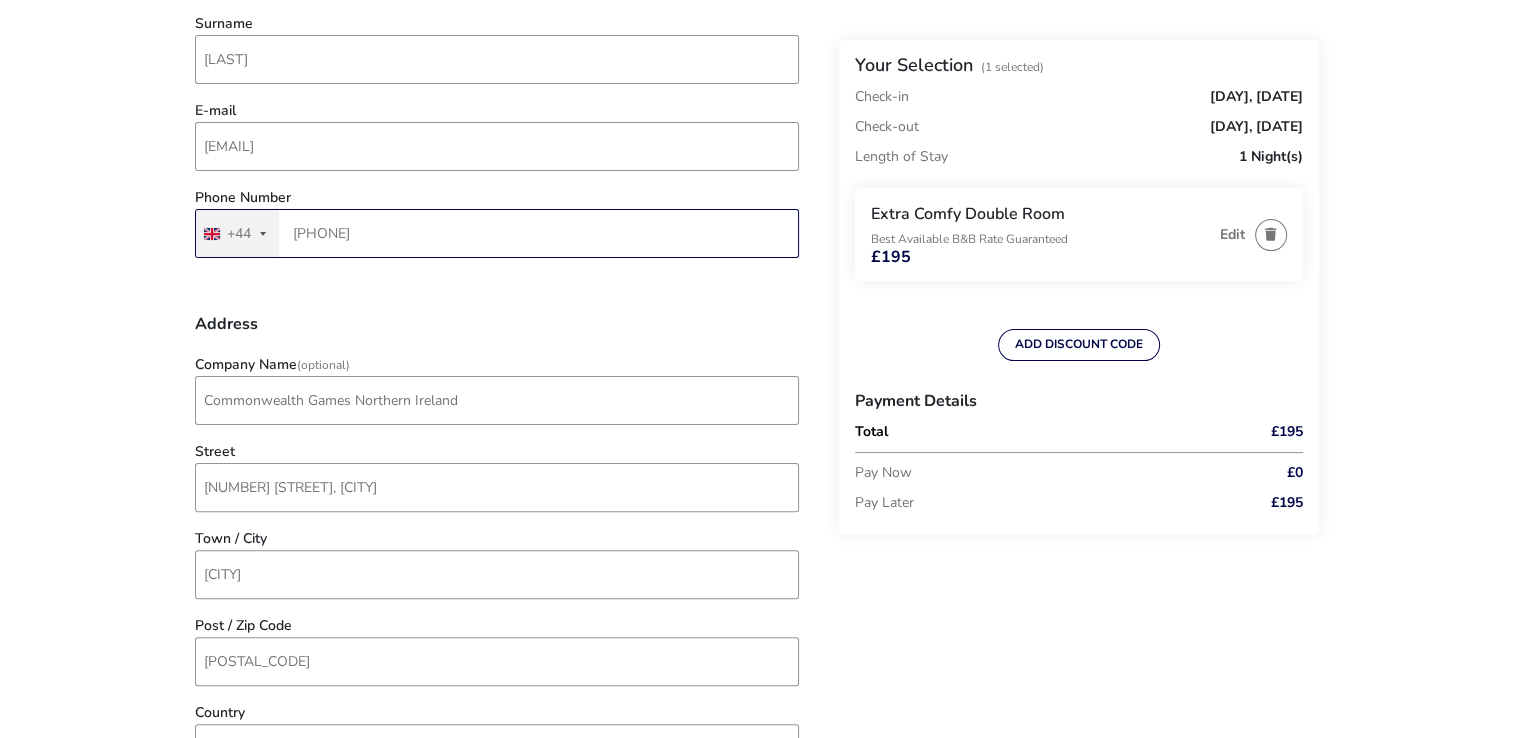 scroll, scrollTop: 440, scrollLeft: 0, axis: vertical 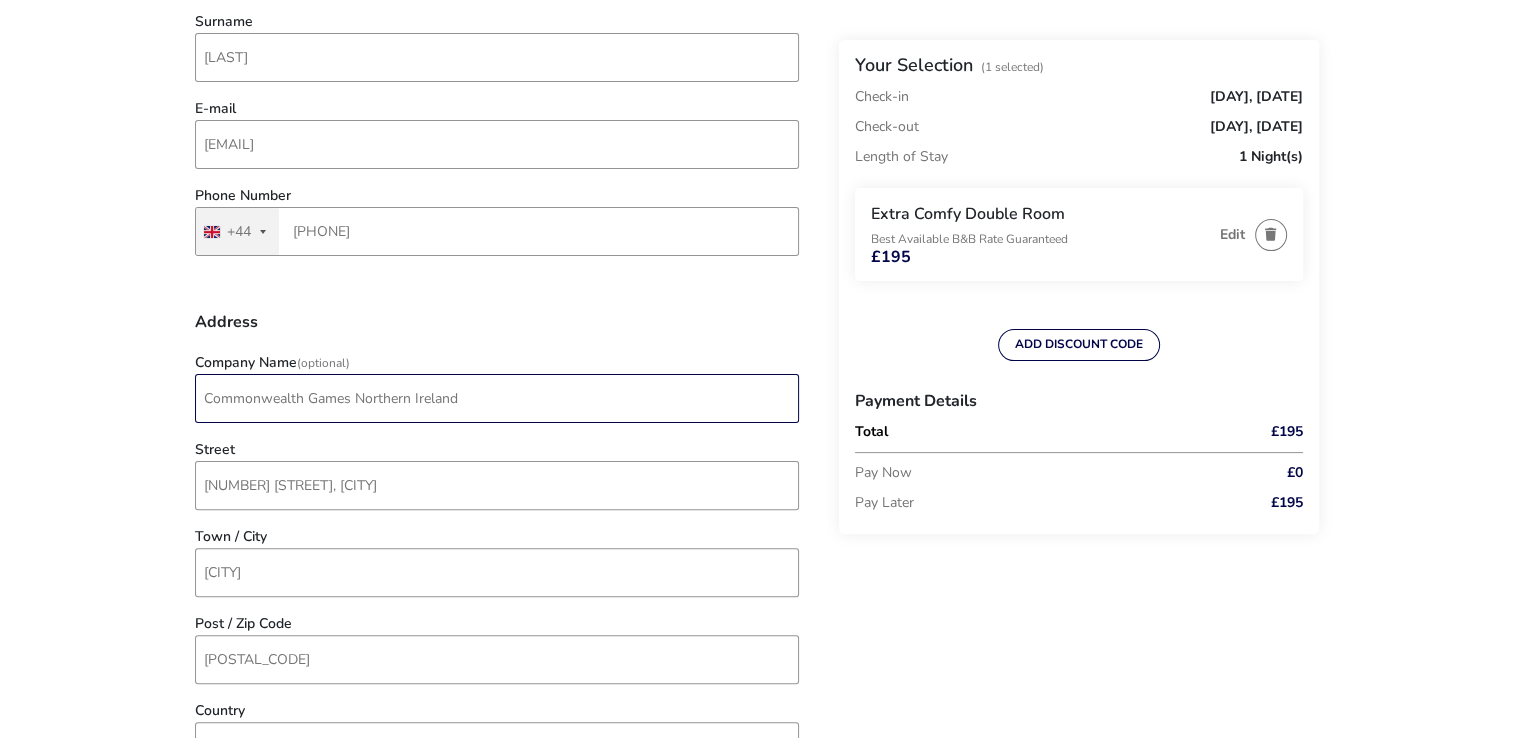 drag, startPoint x: 488, startPoint y: 398, endPoint x: 125, endPoint y: 411, distance: 363.2327 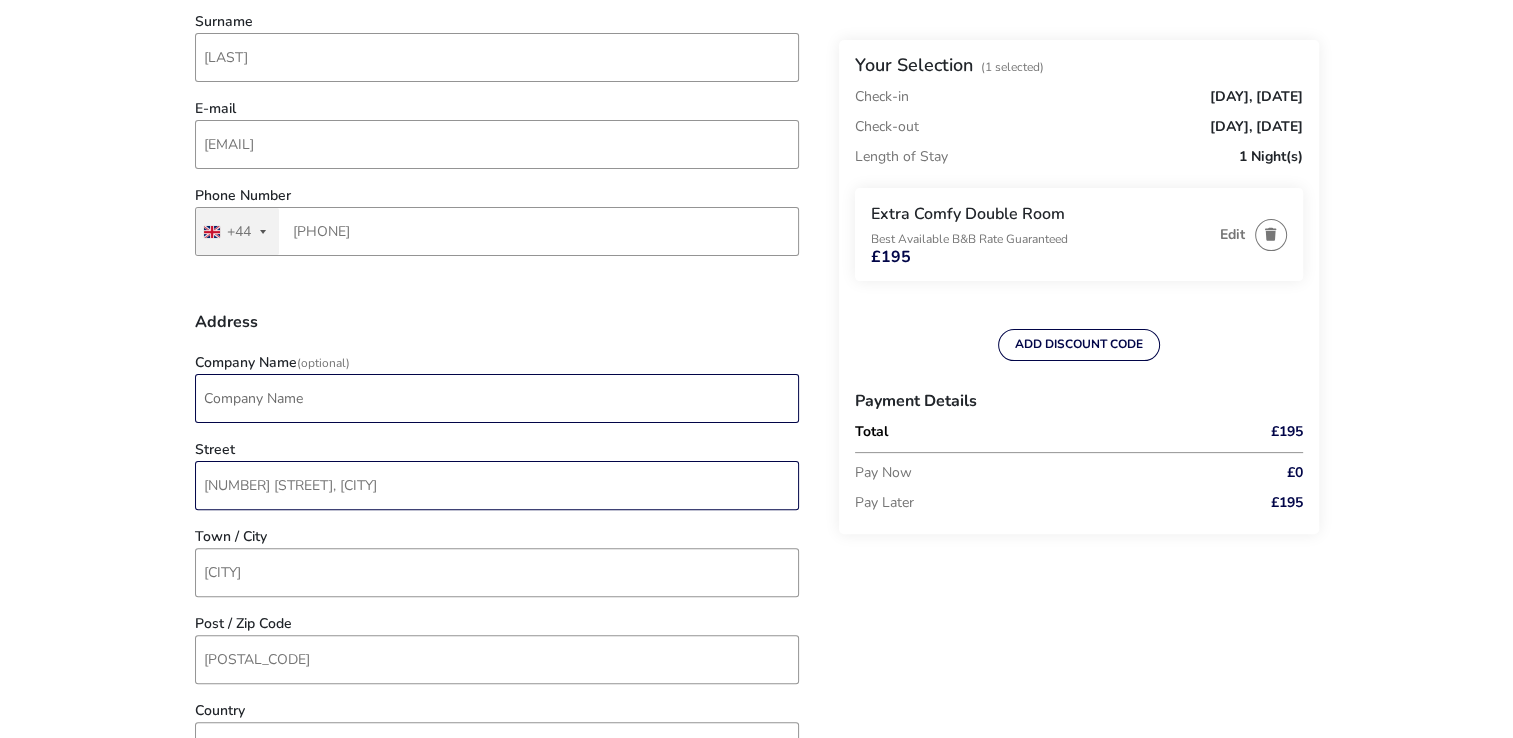 type 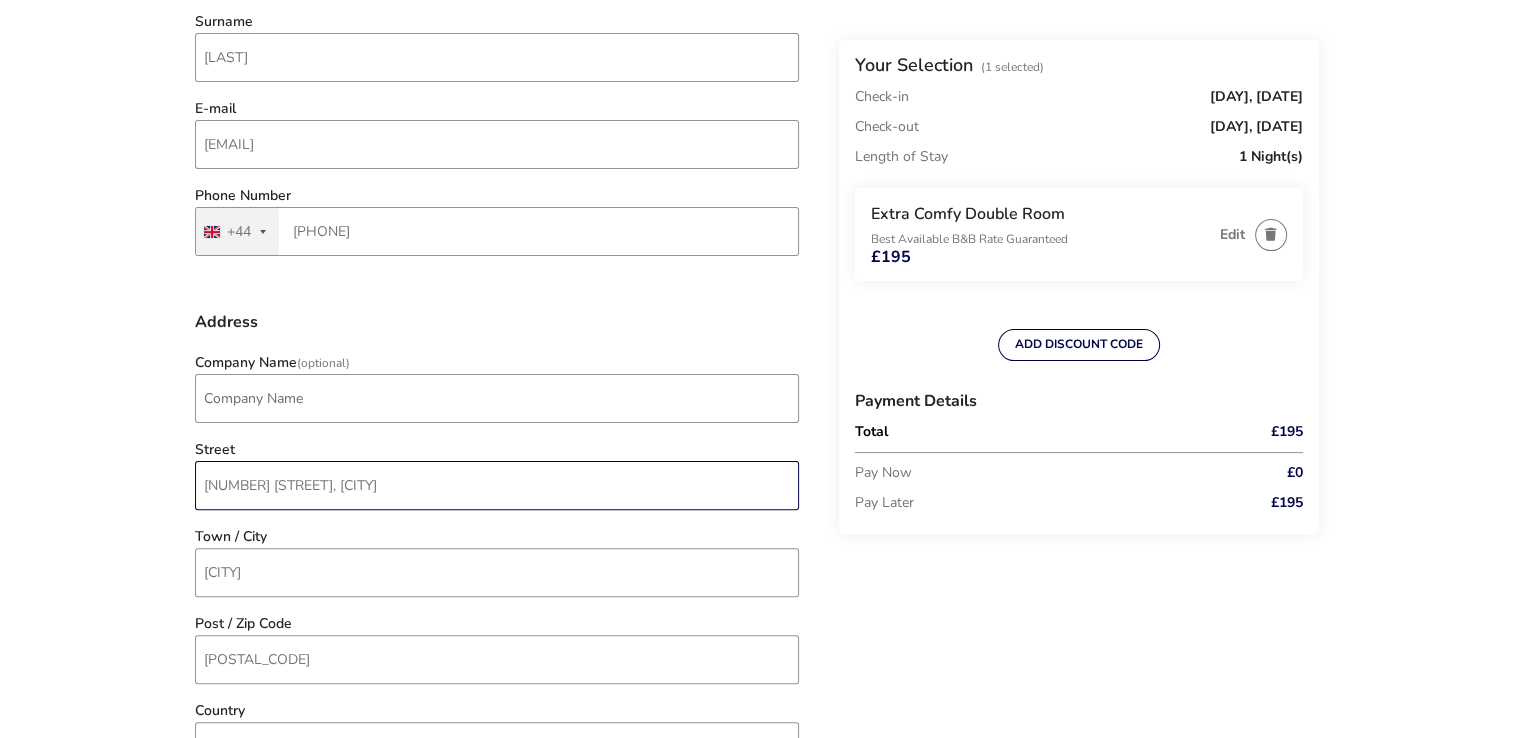 drag, startPoint x: 472, startPoint y: 482, endPoint x: -4, endPoint y: 448, distance: 477.21274 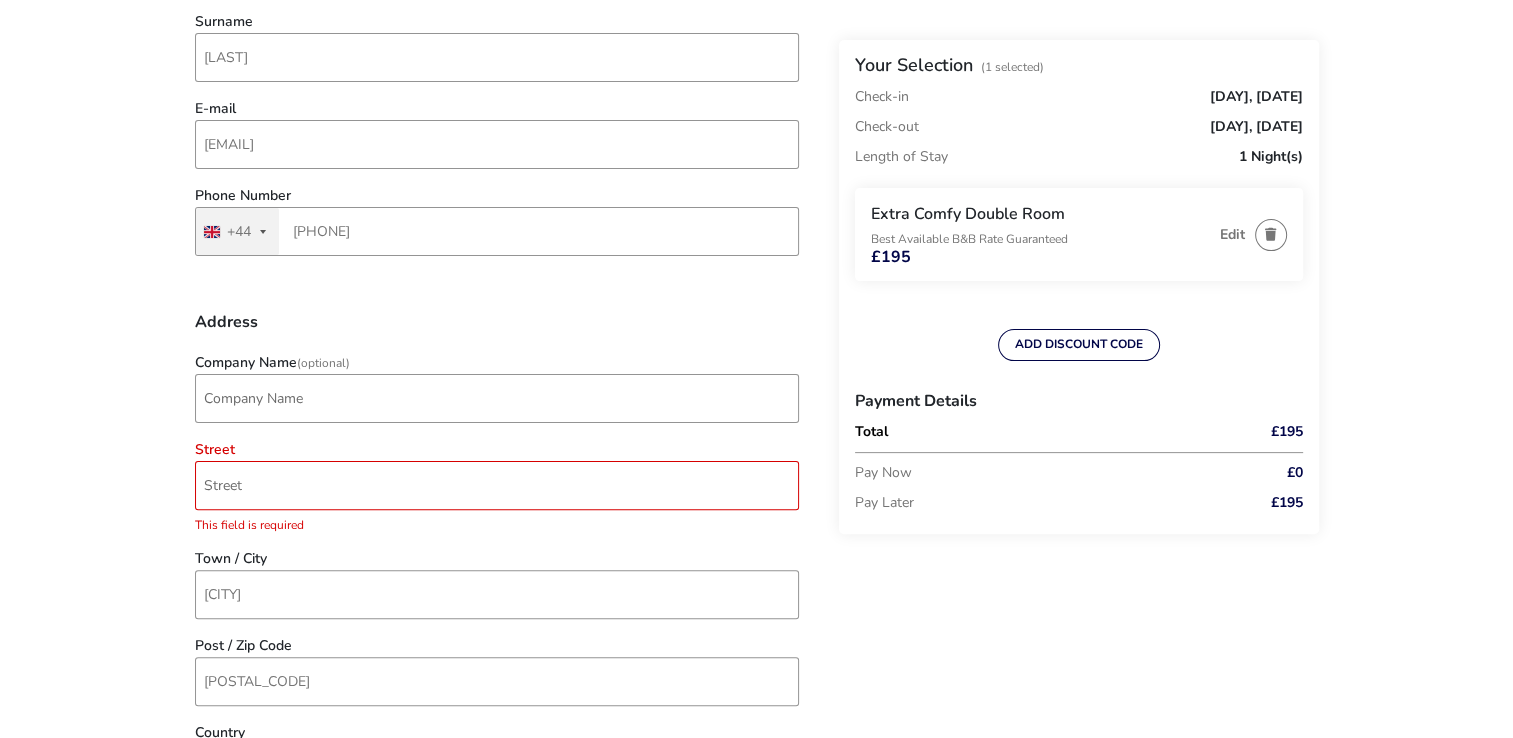 click on "We value your privacy We use cookies to enhance your browsing experience, serve personalised ads or content, and analyse our traffic. By clicking "Accept All", you consent to our use of cookies.  Cookies Policy Customise   Reject All   Accept All   Customise Consent Preferences   We use cookies to help you navigate efficiently and perform certain functions. You will find detailed information about all cookies under each consent category below. The cookies that are categorised as "Necessary" are stored on your browser as they are essential for enabling the basic functionalities of the site....  Show more Necessary Always Active Necessary cookies are required to enable the basic features of this site, such as providing secure log-in or adjusting your consent preferences. These cookies do not store any personally identifiable data. Cookie CRAFT_CSRF_TOKEN Duration session Description Cookie __cf_bm Duration 1 hour Description Cloudflare set the cookie to support Cloudflare Bot Management. Cookie datadome" at bounding box center (756, 852) 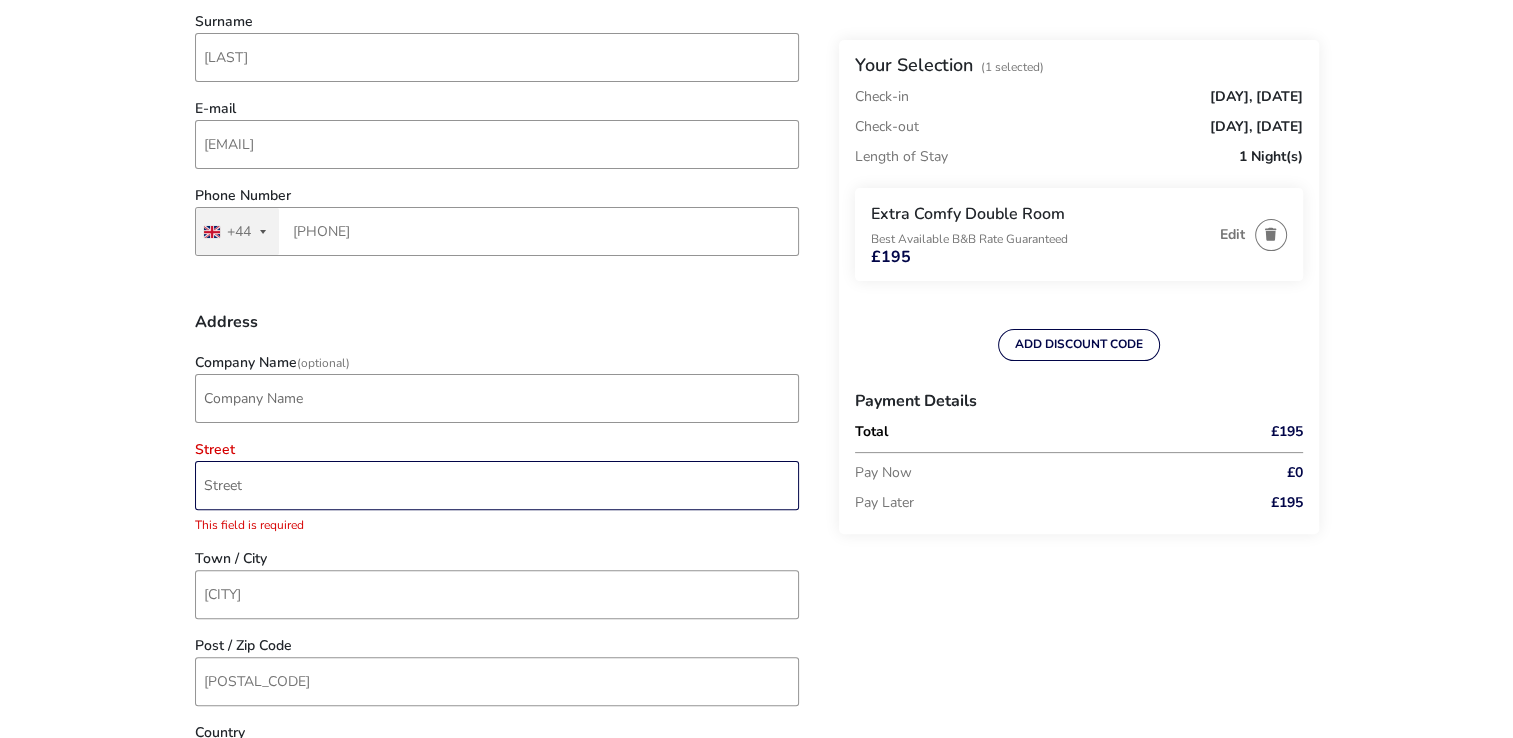 click on "Street" at bounding box center (497, 485) 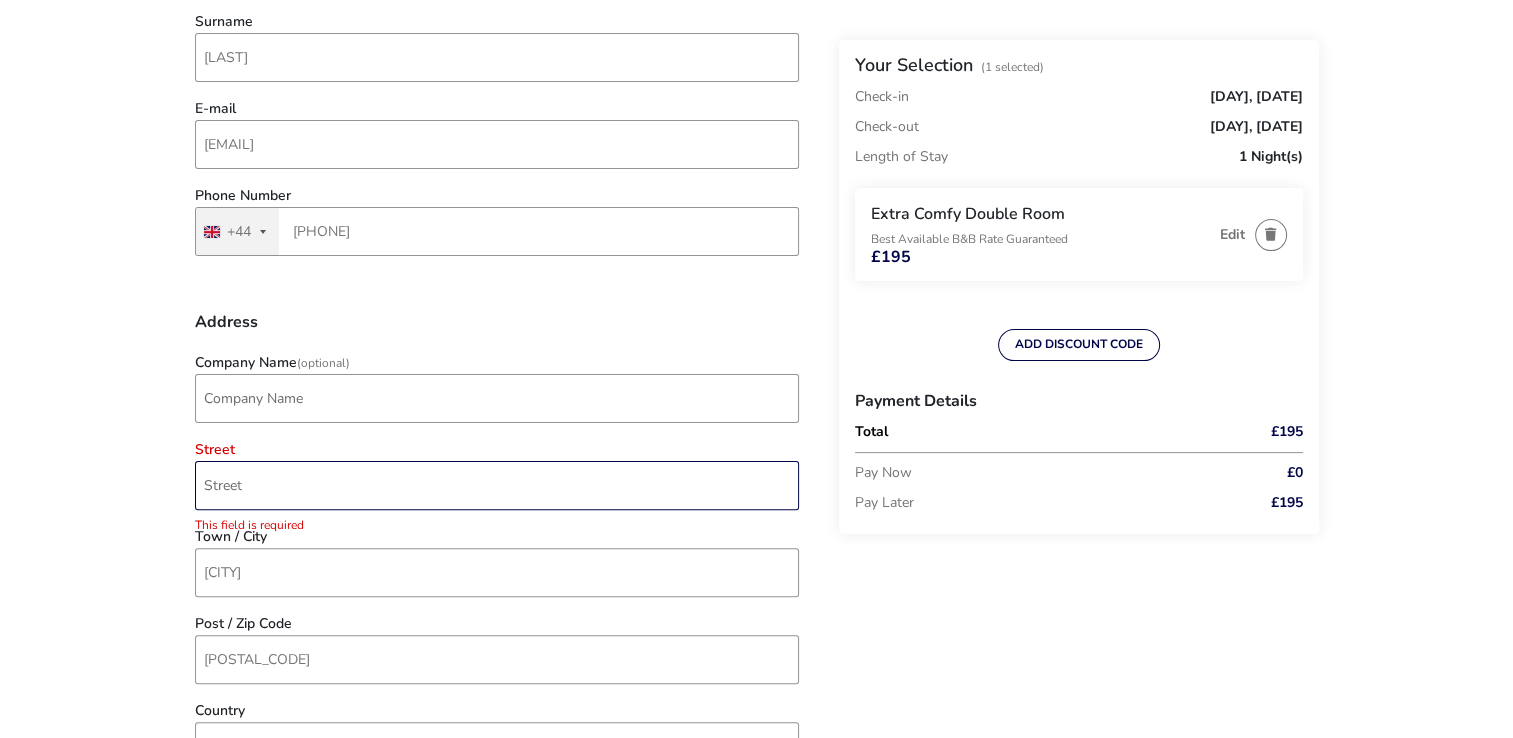 type on "[NUMBER] [STREET], [CITY]" 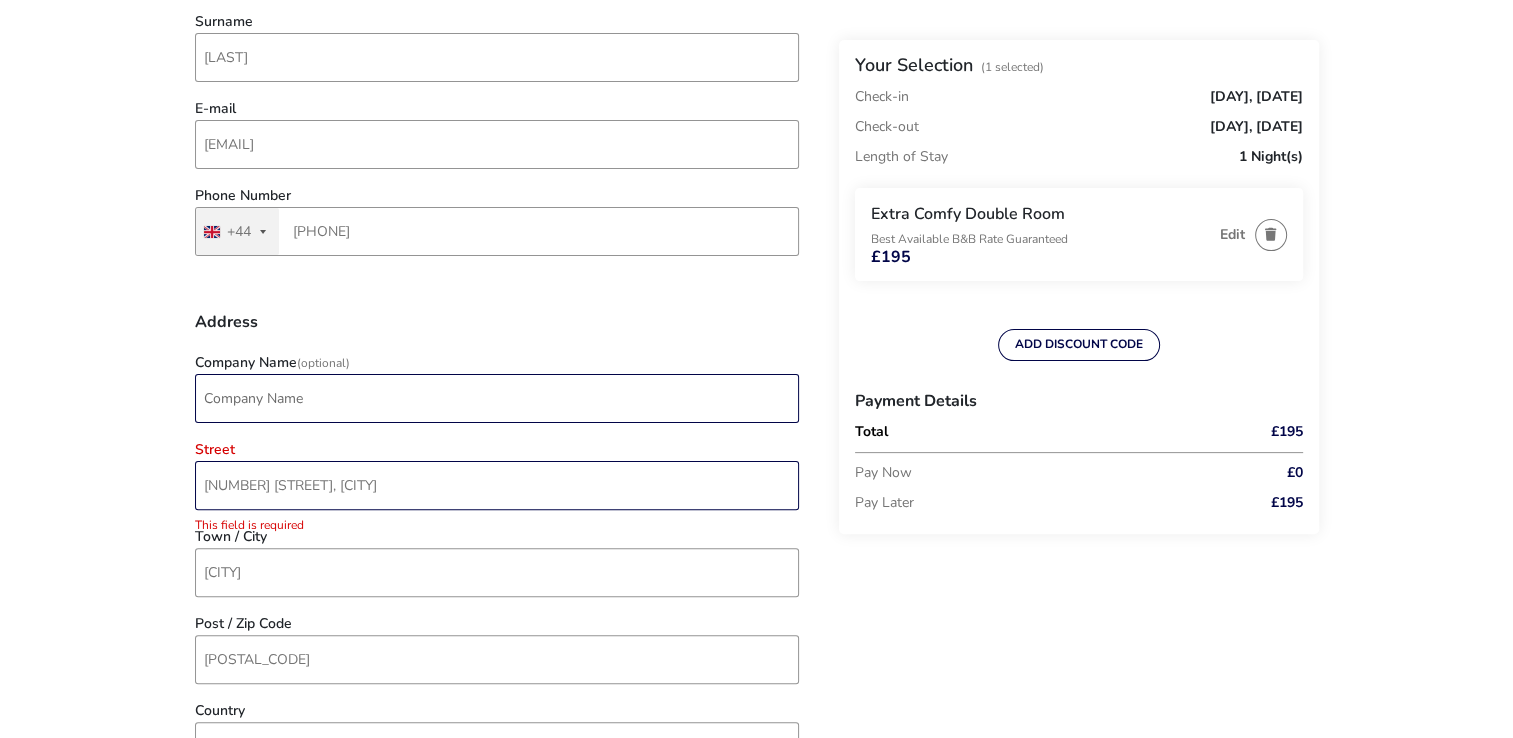 type on "CGNI" 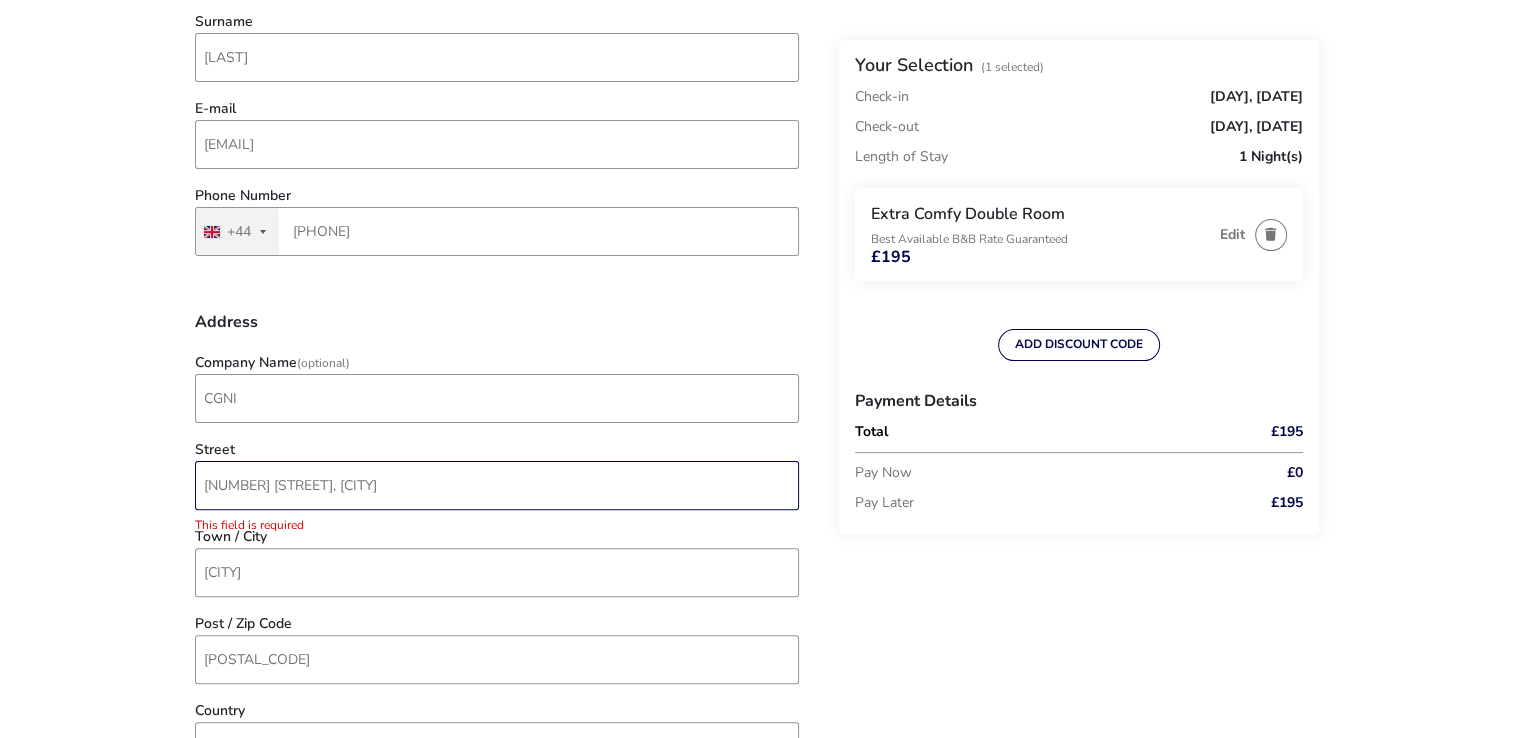 type on "[NUMBER] [STREET], [CITY]" 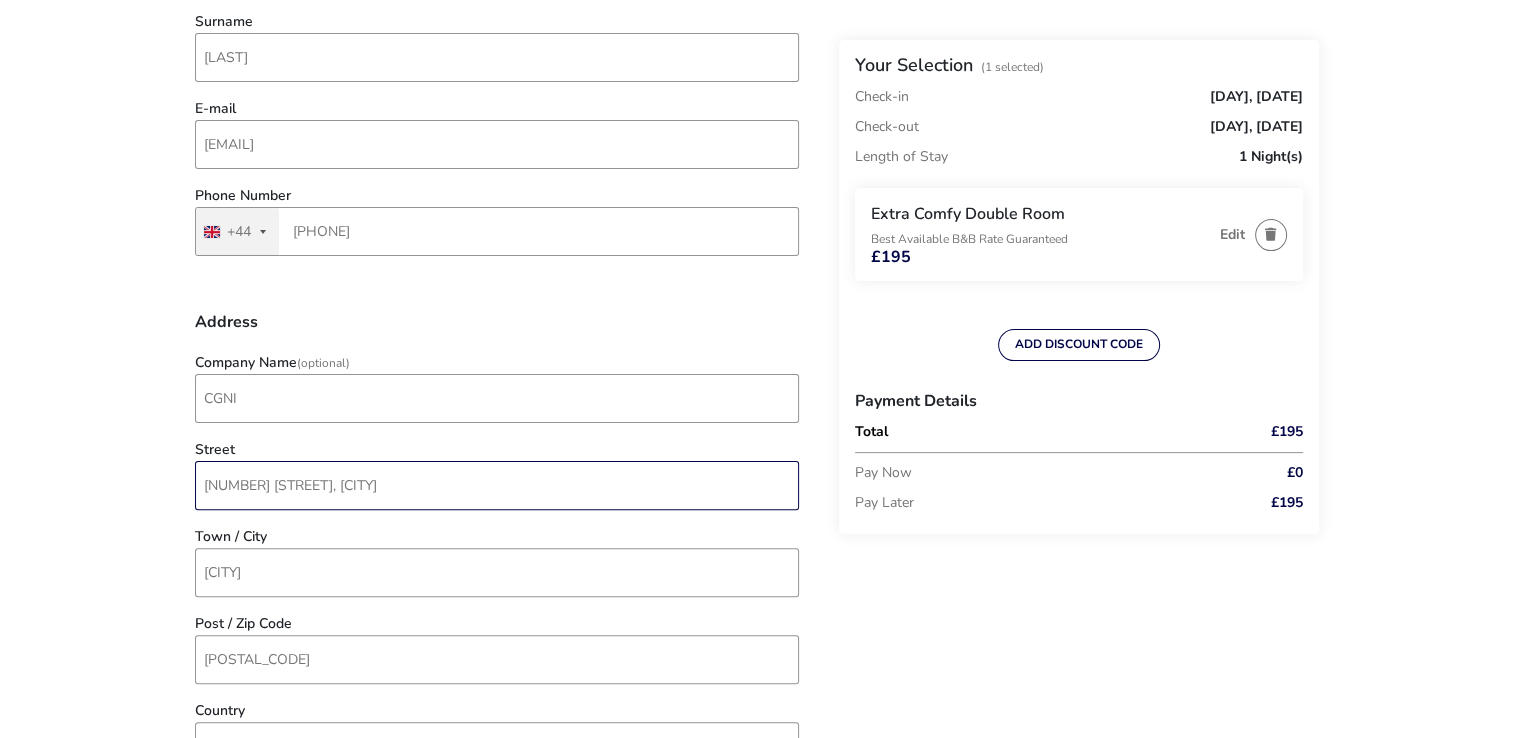 drag, startPoint x: 409, startPoint y: 484, endPoint x: 72, endPoint y: 470, distance: 337.29068 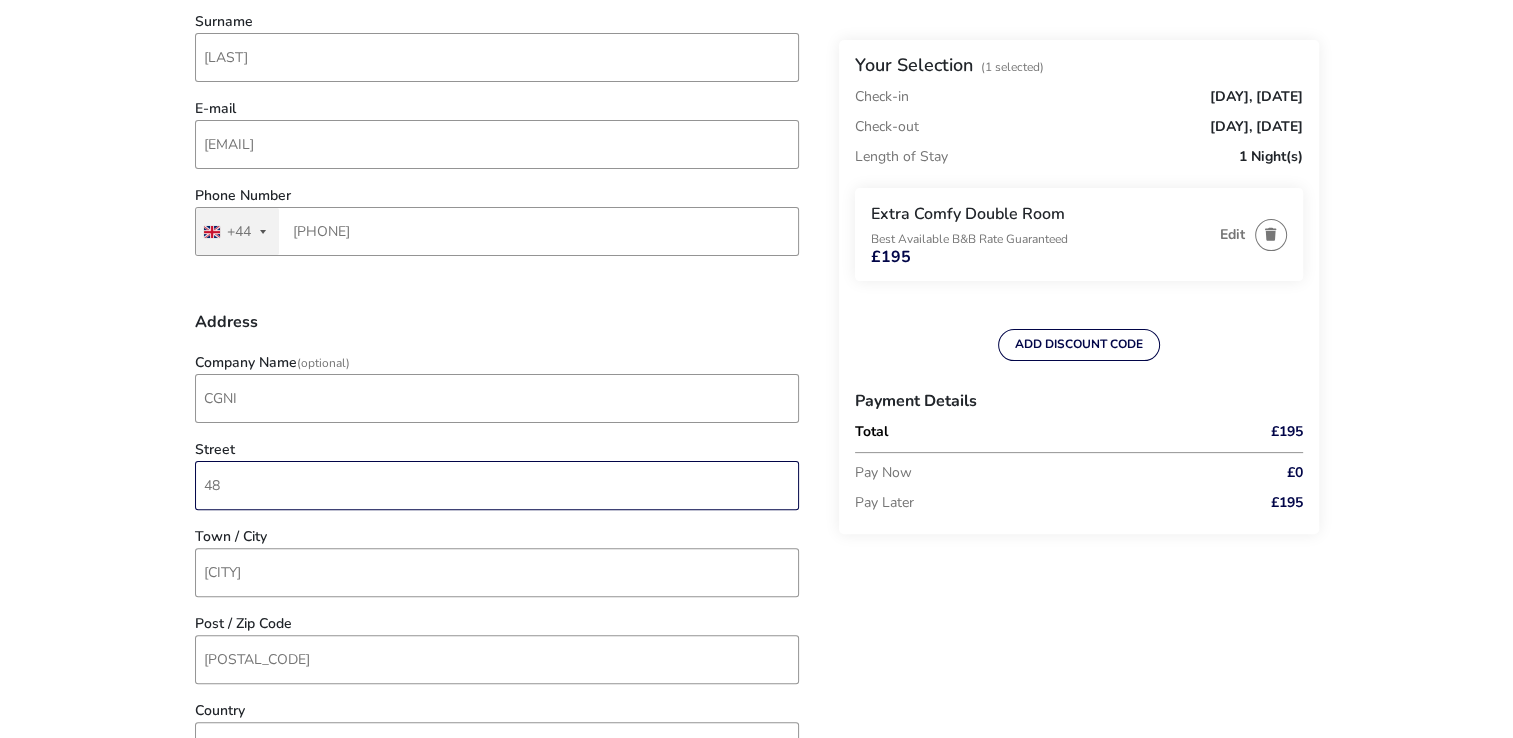 type on "[NUMBER] [STREET], [CITY]" 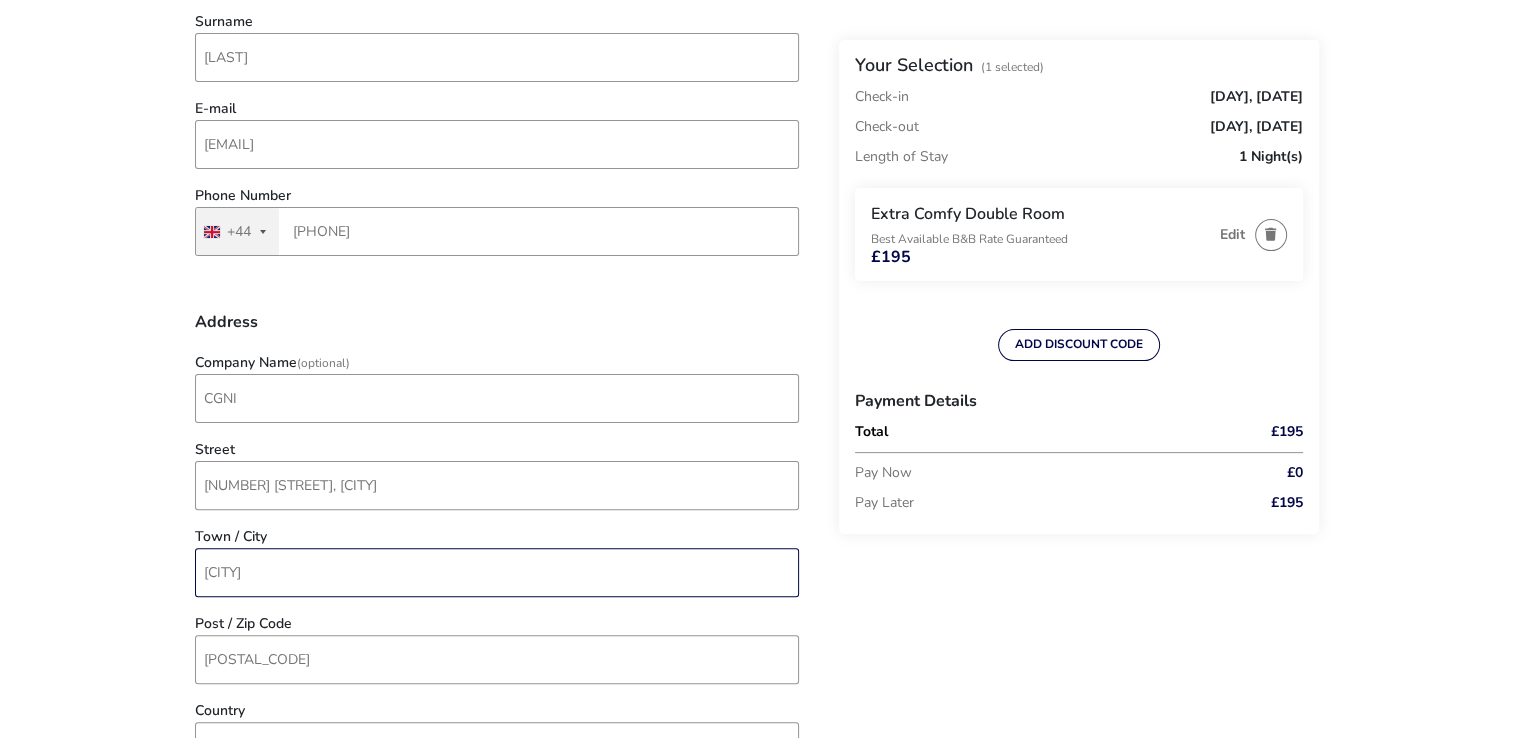 click on "[CITY]" at bounding box center (497, 572) 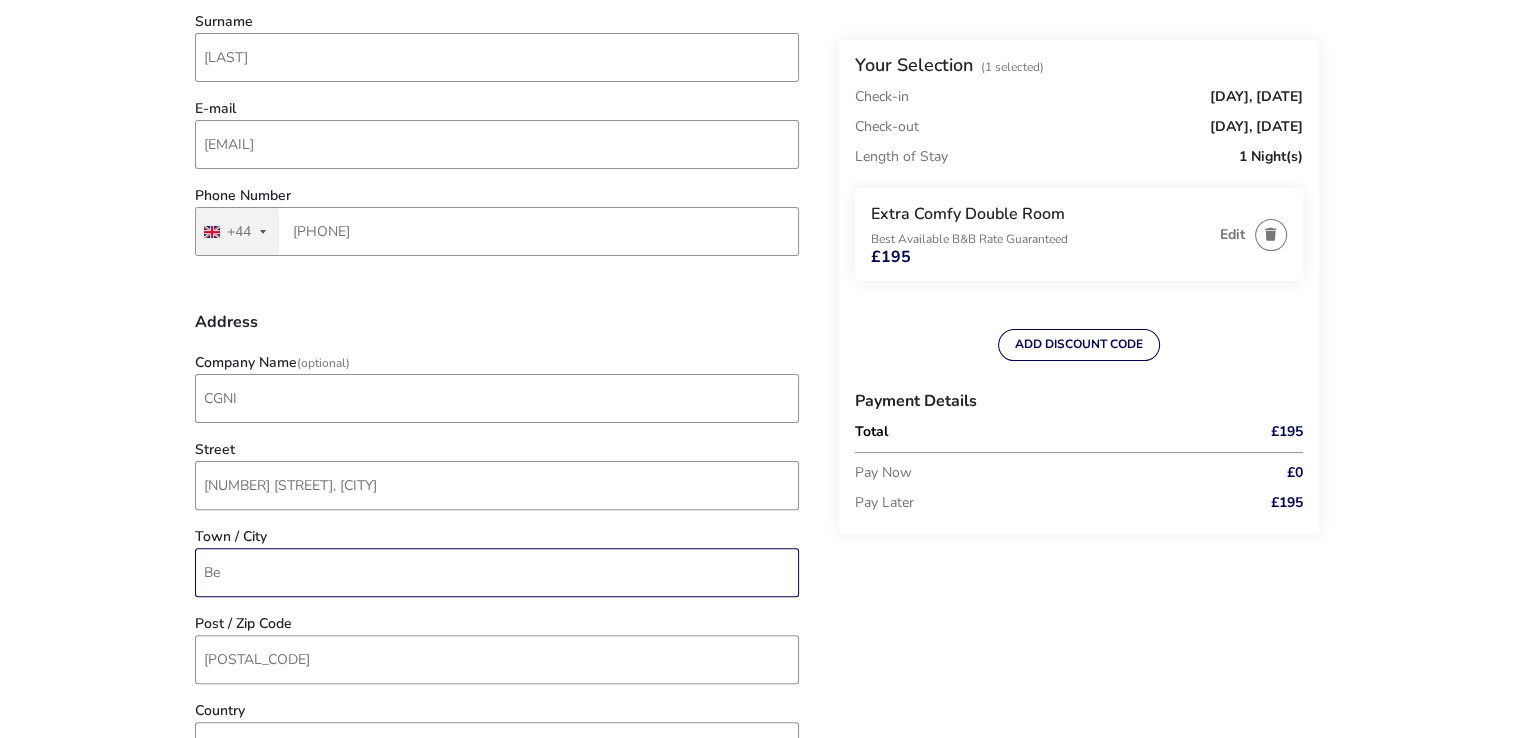 type on "B" 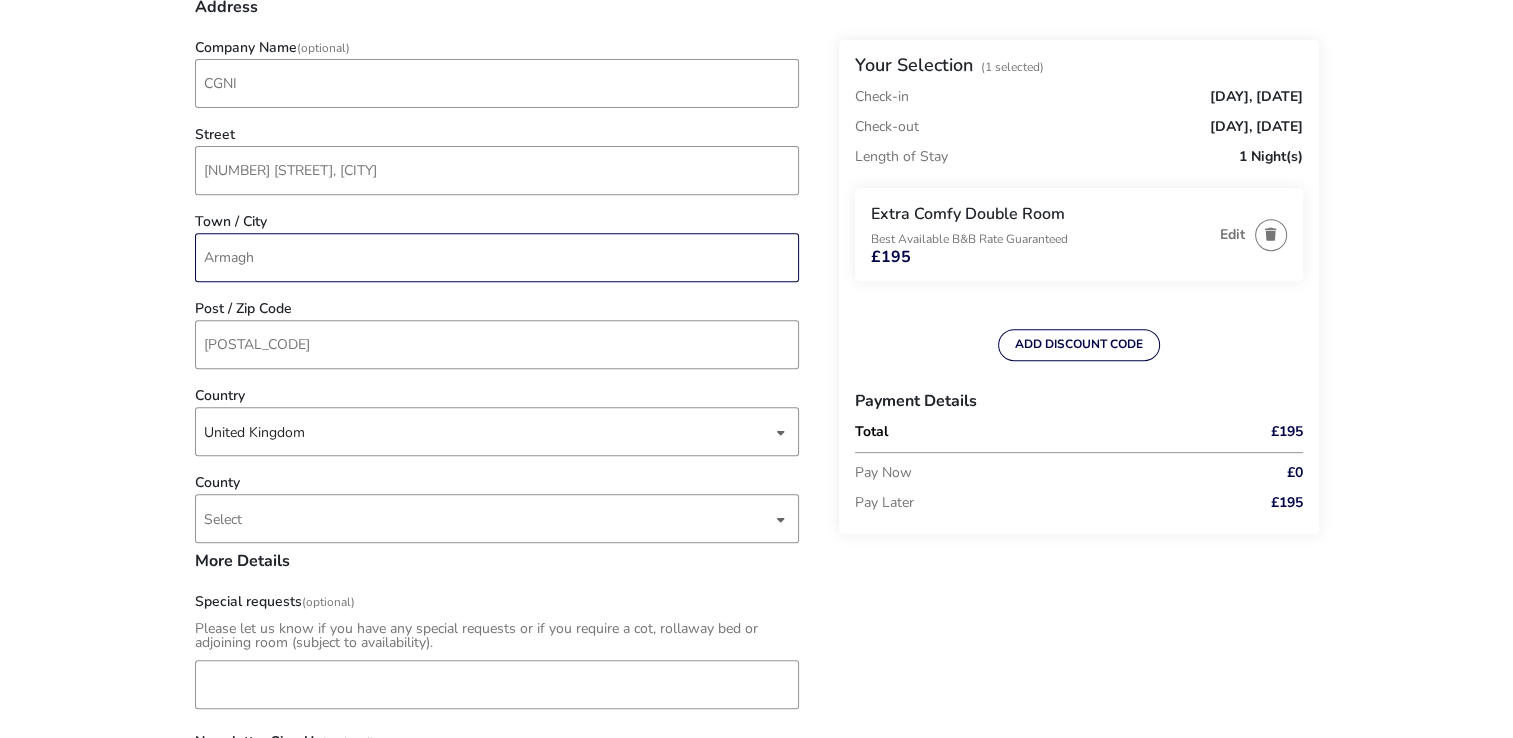 scroll, scrollTop: 756, scrollLeft: 0, axis: vertical 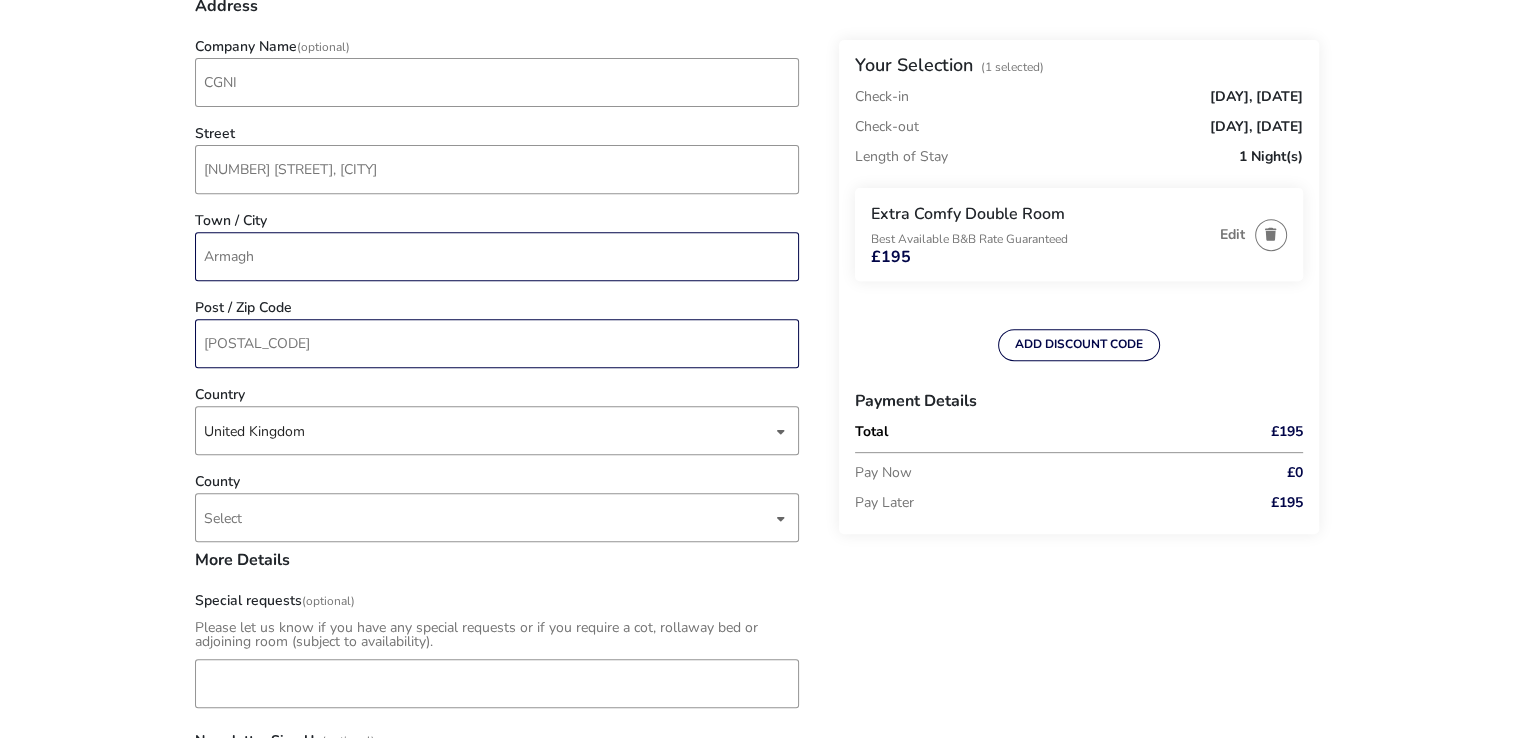 type on "Armagh" 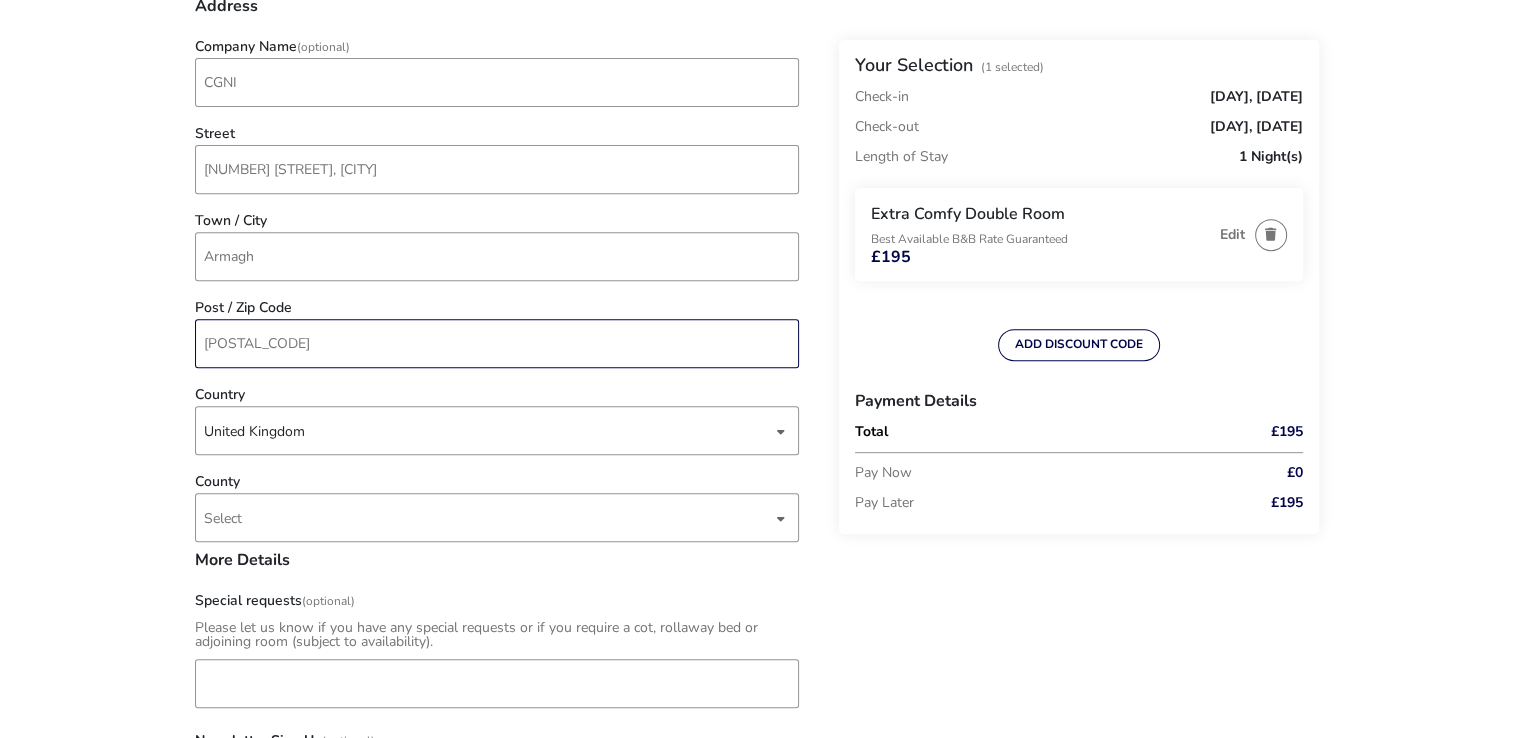 click on "[POSTAL_CODE]" at bounding box center [497, 343] 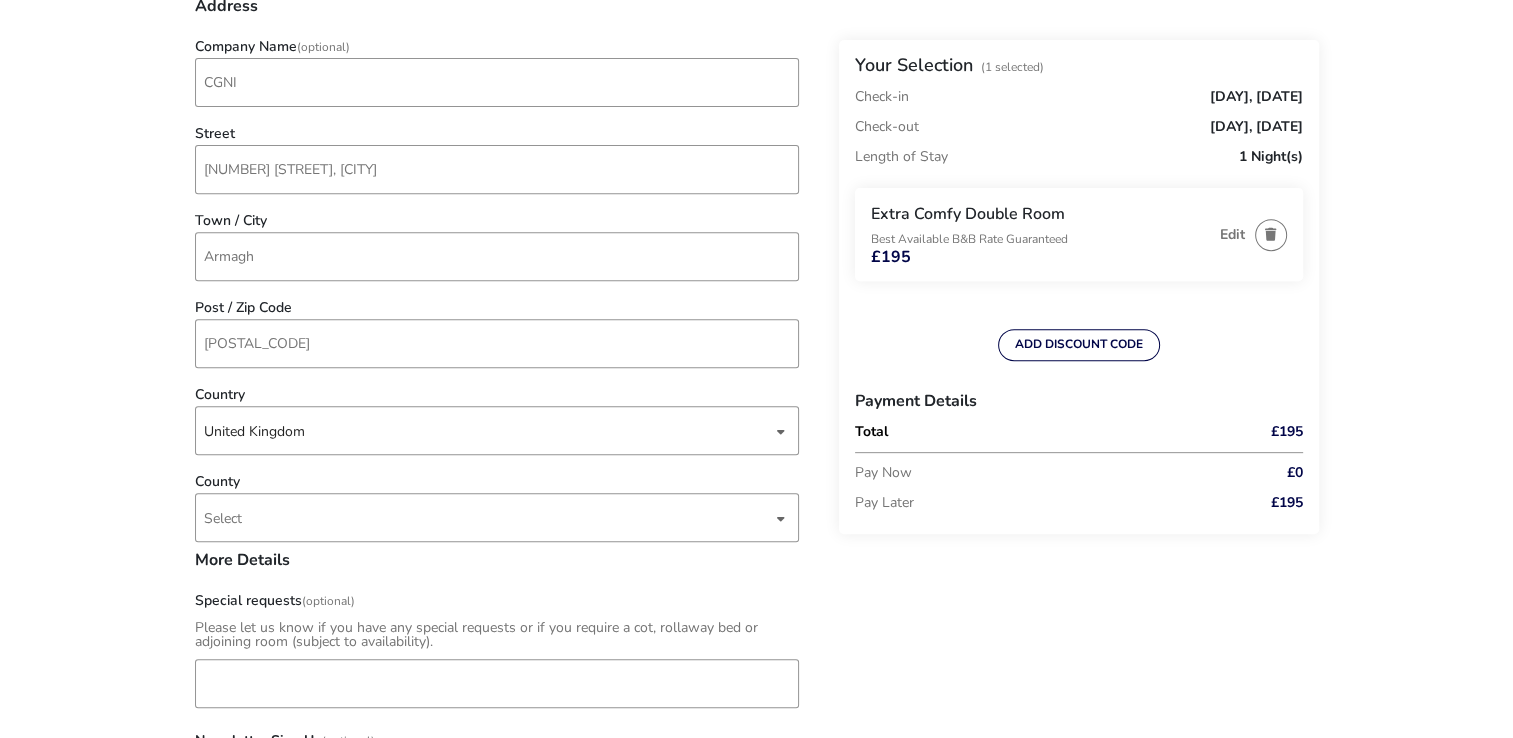 click on "Back  Your Selection  (1 Selected)  Check-in [DATE] Check-out [DATE] Length of Stay 1 Night(s)  Extra Comfy Double Room   Best Available B&B Rate Guaranteed  £195  Edit   ADD DISCOUNT CODE   Payment Details   Total   £195  Pay Now £0 Pay Later £195 Complete Your Booking Personal Details  Title  (Optional) Select  First Name  [FIRST]  Surname  [LAST]  E-mail  [EMAIL]  Phone Number  United Kingdom +44 +44 244 results found Afghanistan +93 Åland Islands +358 Albania +355 Algeria +213 American Samoa +1 Andorra +376 Angola +244 Anguilla +1 Antigua & Barbuda +1 Argentina +54 Armenia +374 Aruba +297 Ascension Island +247 Australia +61 Austria +43 Azerbaijan +994 Bahamas +1 Bahrain +973 Bangladesh +880 Barbados +1 Belarus +375 Belgium +32 Belize +501 Benin +229 Bermuda +1 Bhutan +975 Bolivia +591 Bosnia & Herzegovina +387 Botswana +267 Brazil +55 British Indian Ocean Territory +246 British Virgin Islands +1 Brunei +673 Bulgaria +359 Burkina Faso +226 Burundi +257 +855" 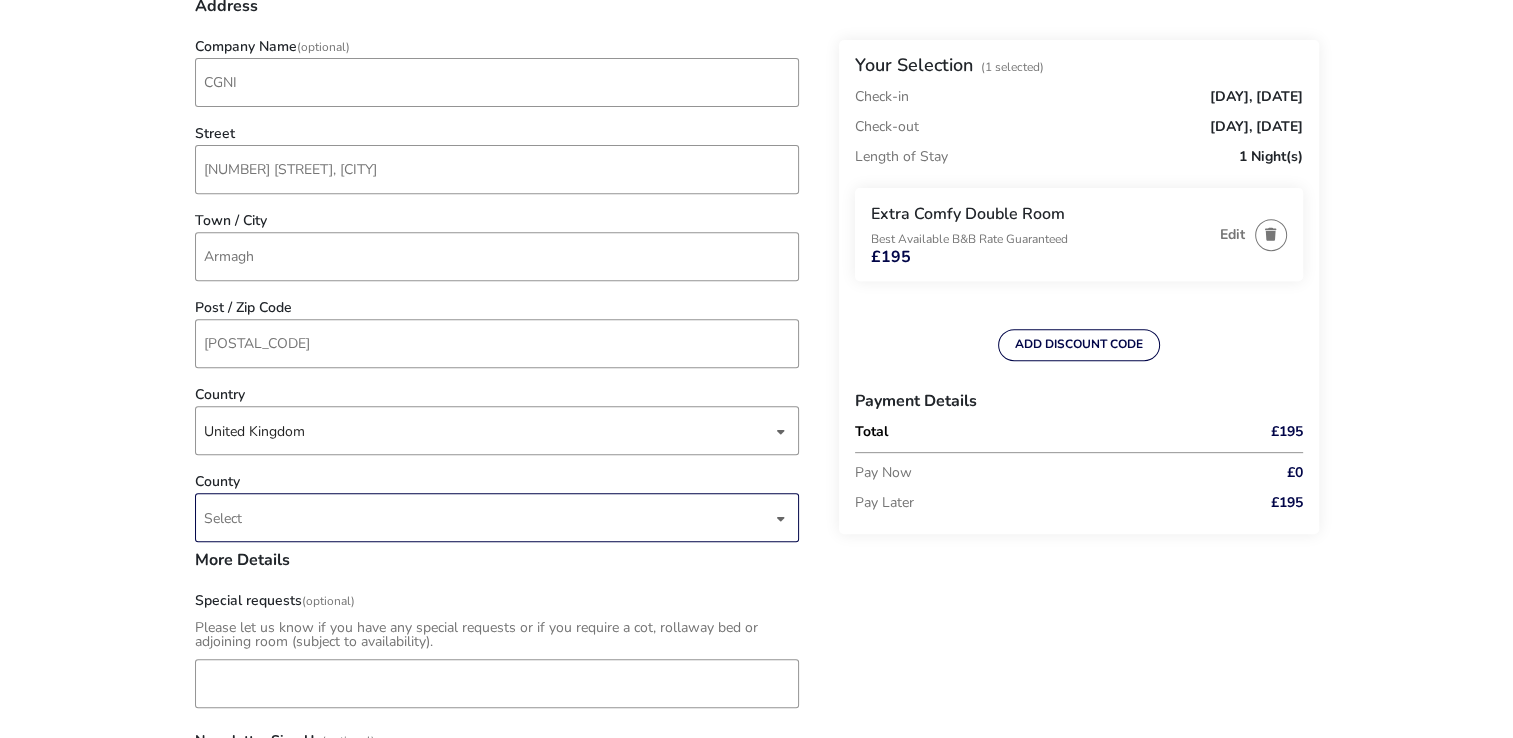 click on "Select" at bounding box center [488, 517] 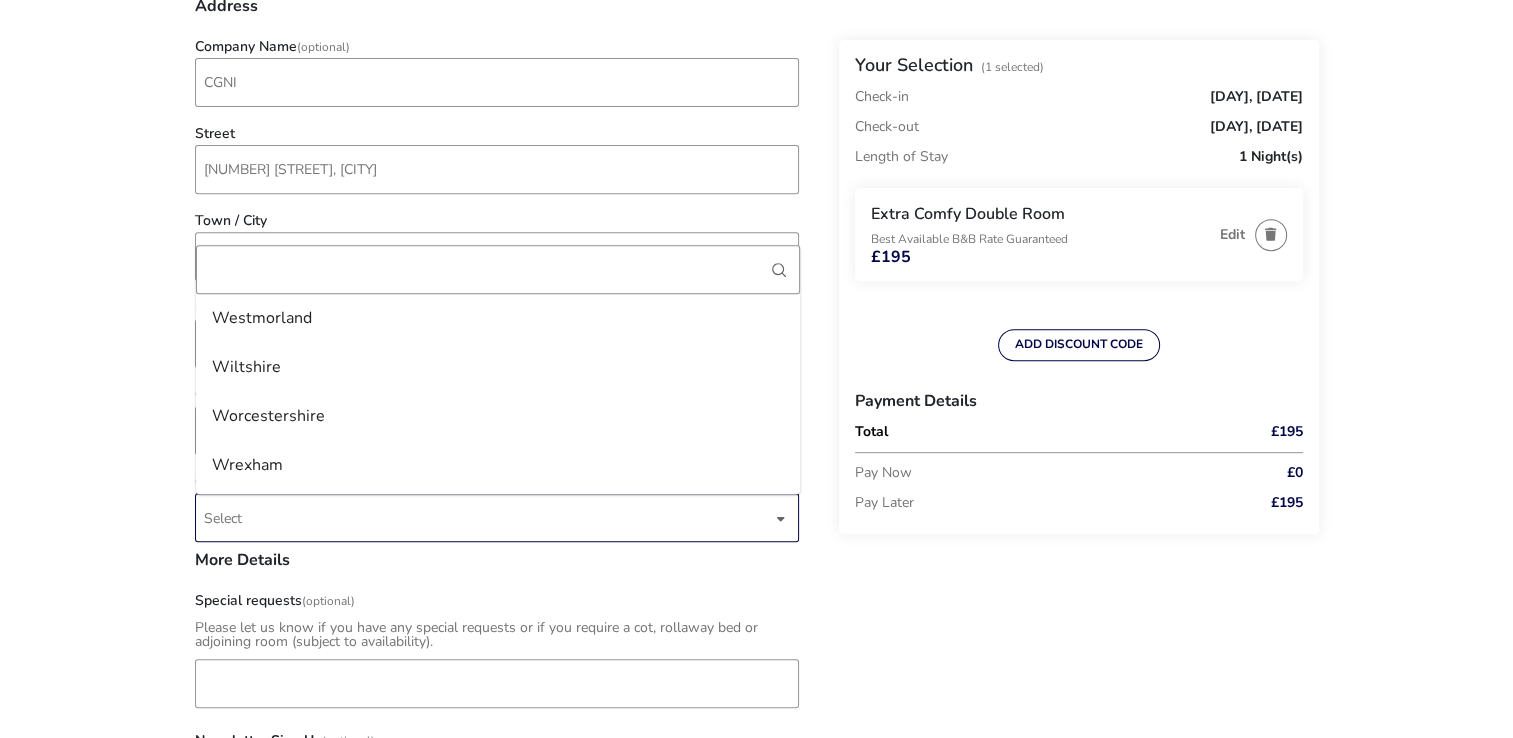 scroll, scrollTop: 5728, scrollLeft: 0, axis: vertical 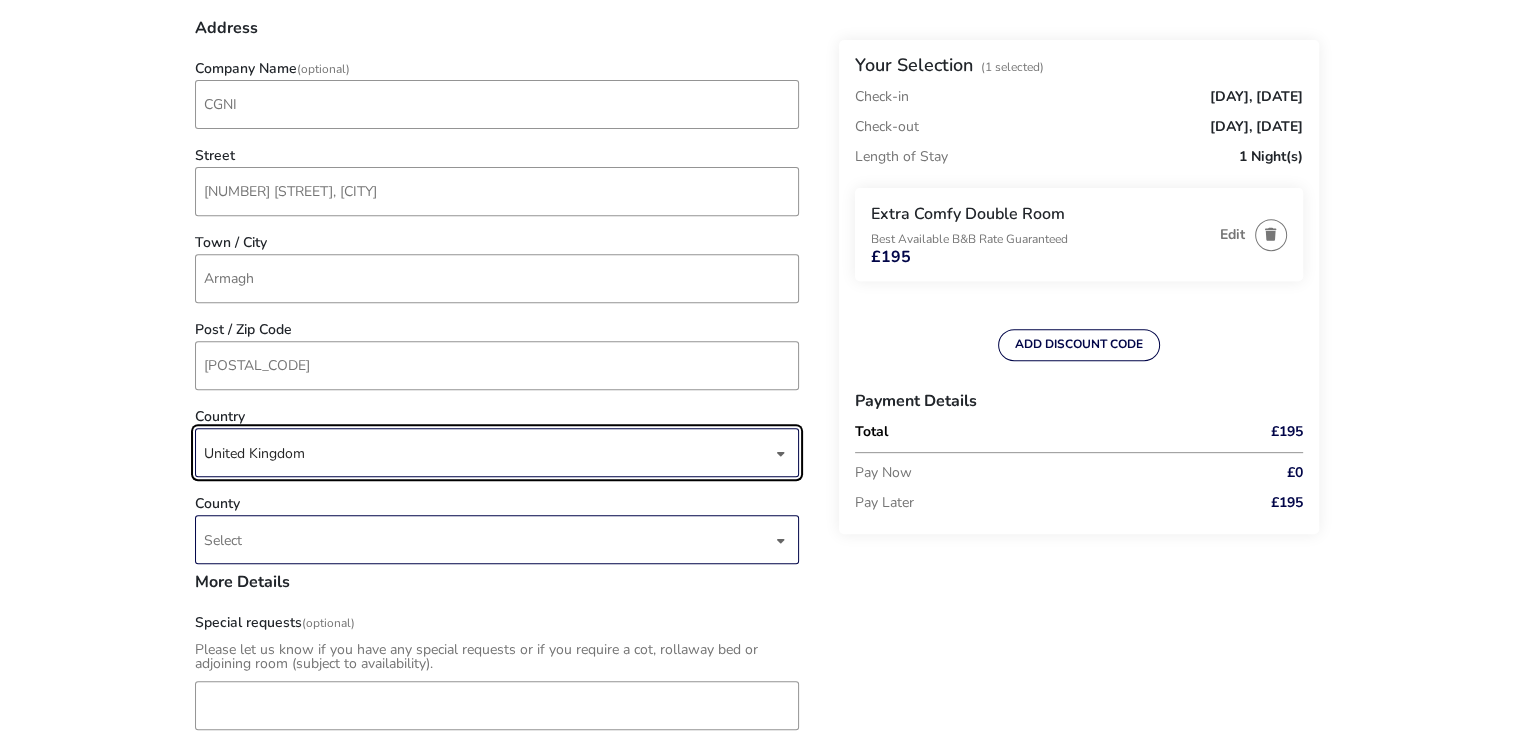 click on "United Kingdom" at bounding box center (488, 453) 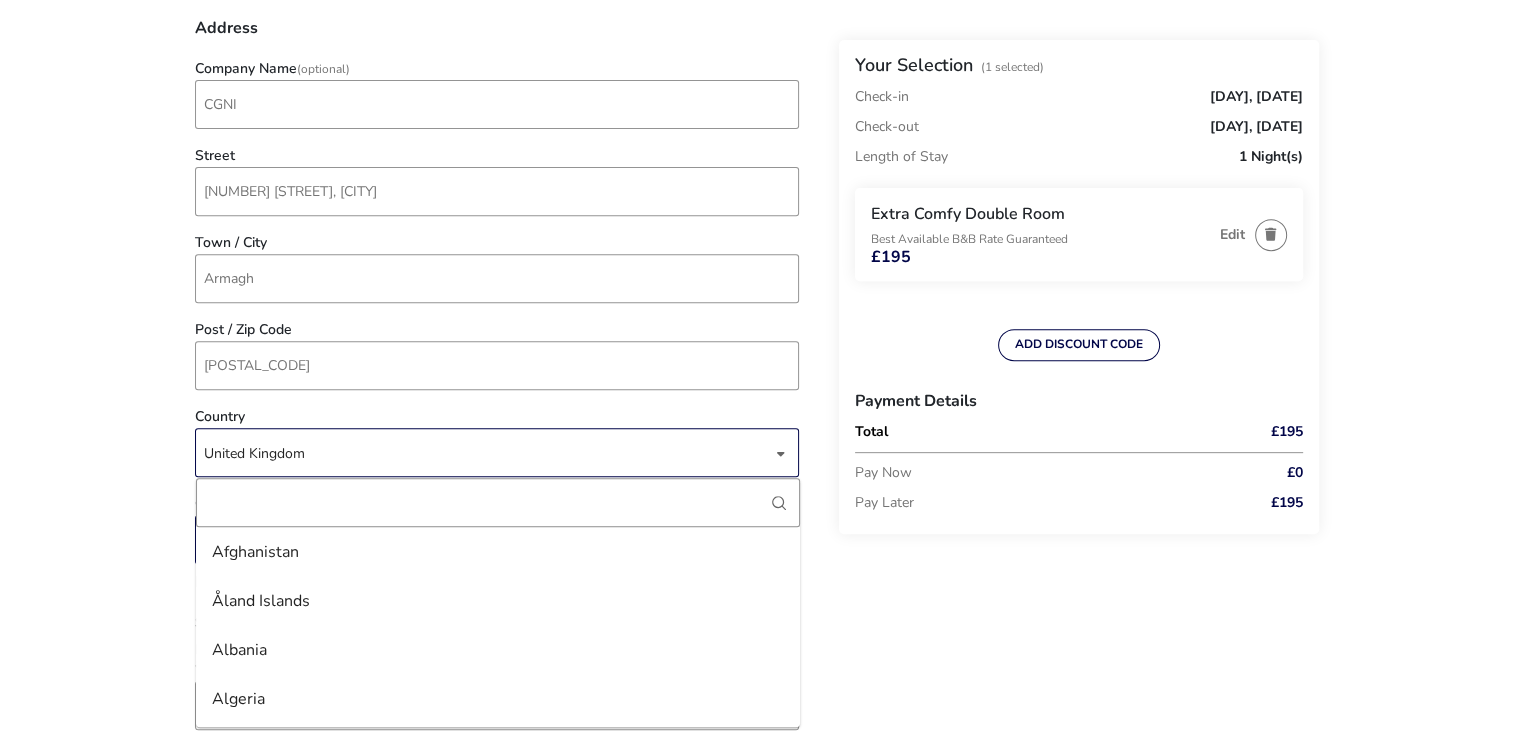 scroll, scrollTop: 11364, scrollLeft: 0, axis: vertical 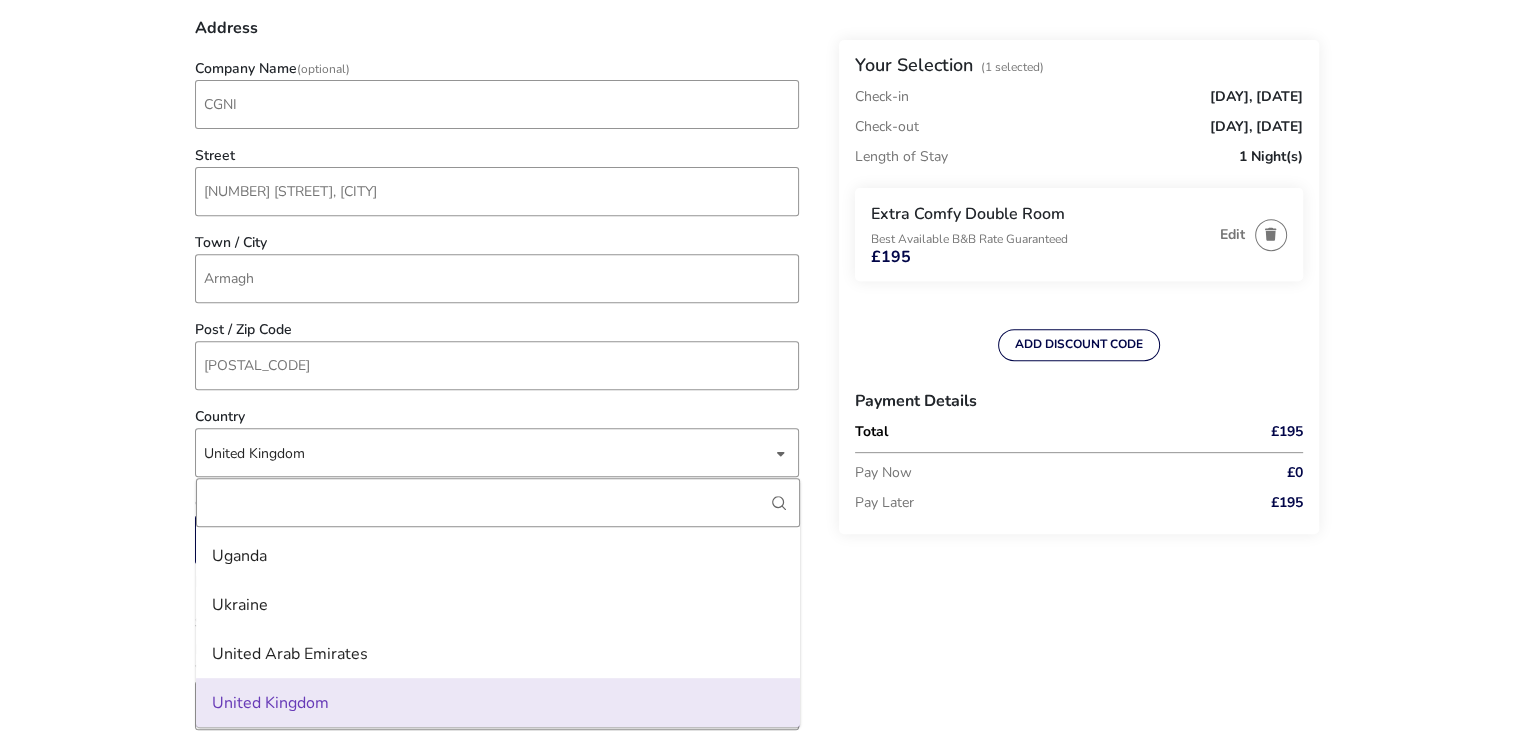 click on "Back  Your Selection  (1 Selected)  Check-in [DATE] Check-out [DATE] Length of Stay 1 Night(s)  Extra Comfy Double Room   Best Available B&B Rate Guaranteed  £195  Edit   ADD DISCOUNT CODE   Payment Details   Total   £195  Pay Now £0 Pay Later £195 Complete Your Booking Personal Details  Title  (Optional) Select  First Name  [FIRST]  Surname  [LAST]  E-mail  [EMAIL]  Phone Number  United Kingdom +44 +44 244 results found Afghanistan +93 Åland Islands +358 Albania +355 Algeria +213 American Samoa +1 Andorra +376 Angola +244 Anguilla +1 Antigua & Barbuda +1 Argentina +54 Armenia +374 Aruba +297 Ascension Island +247 Australia +61 Austria +43 Azerbaijan +994 Bahamas +1 Bahrain +973 Bangladesh +880 Barbados +1 Belarus +375 Belgium +32 Belize +501 Benin +229 Bermuda +1 Bhutan +975 Bolivia +591 Bosnia & Herzegovina +387 Botswana +267 Brazil +55 British Indian Ocean Territory +246 British Virgin Islands +1 Brunei +673 Bulgaria +359 Burkina Faso +226 Burundi +257 +855" 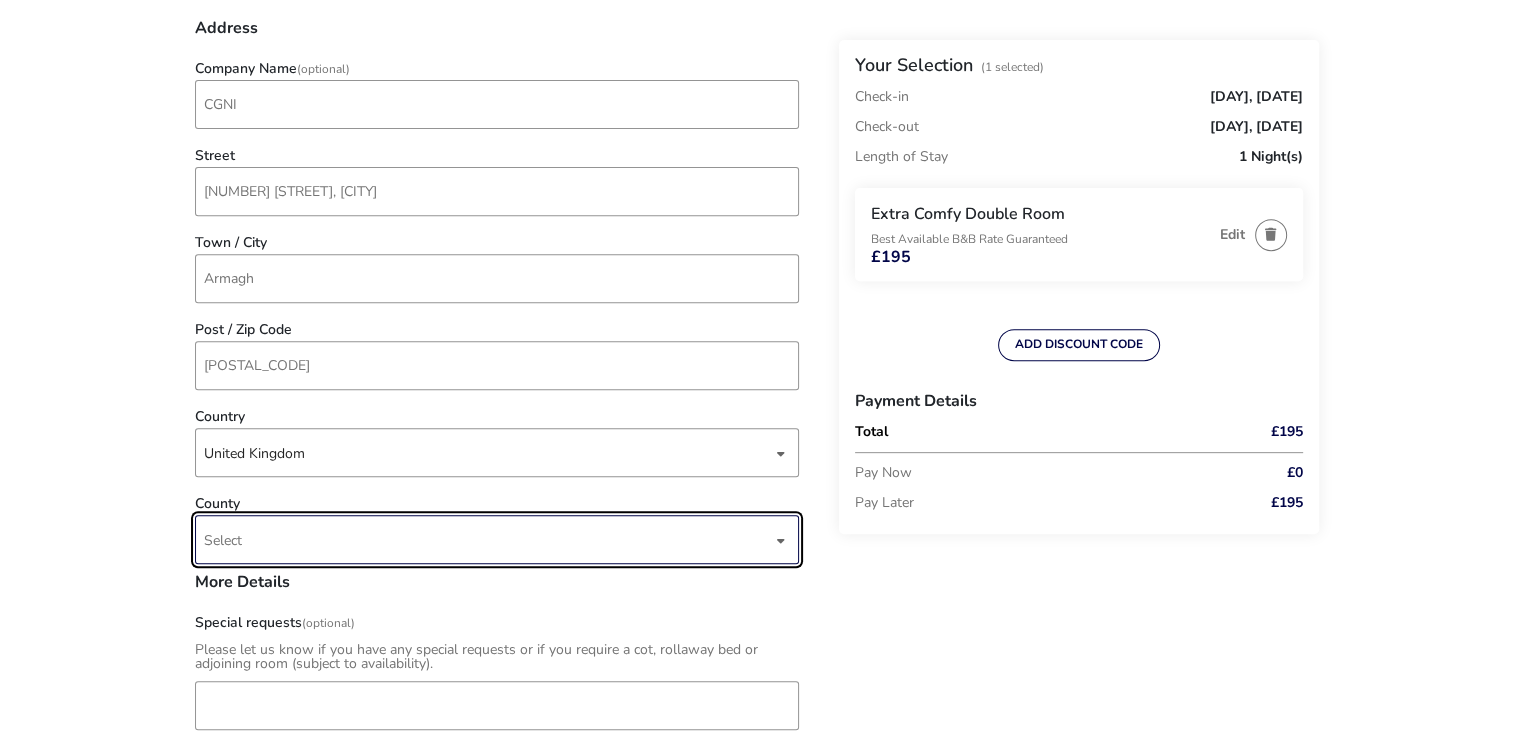 click on "Select" at bounding box center [488, 539] 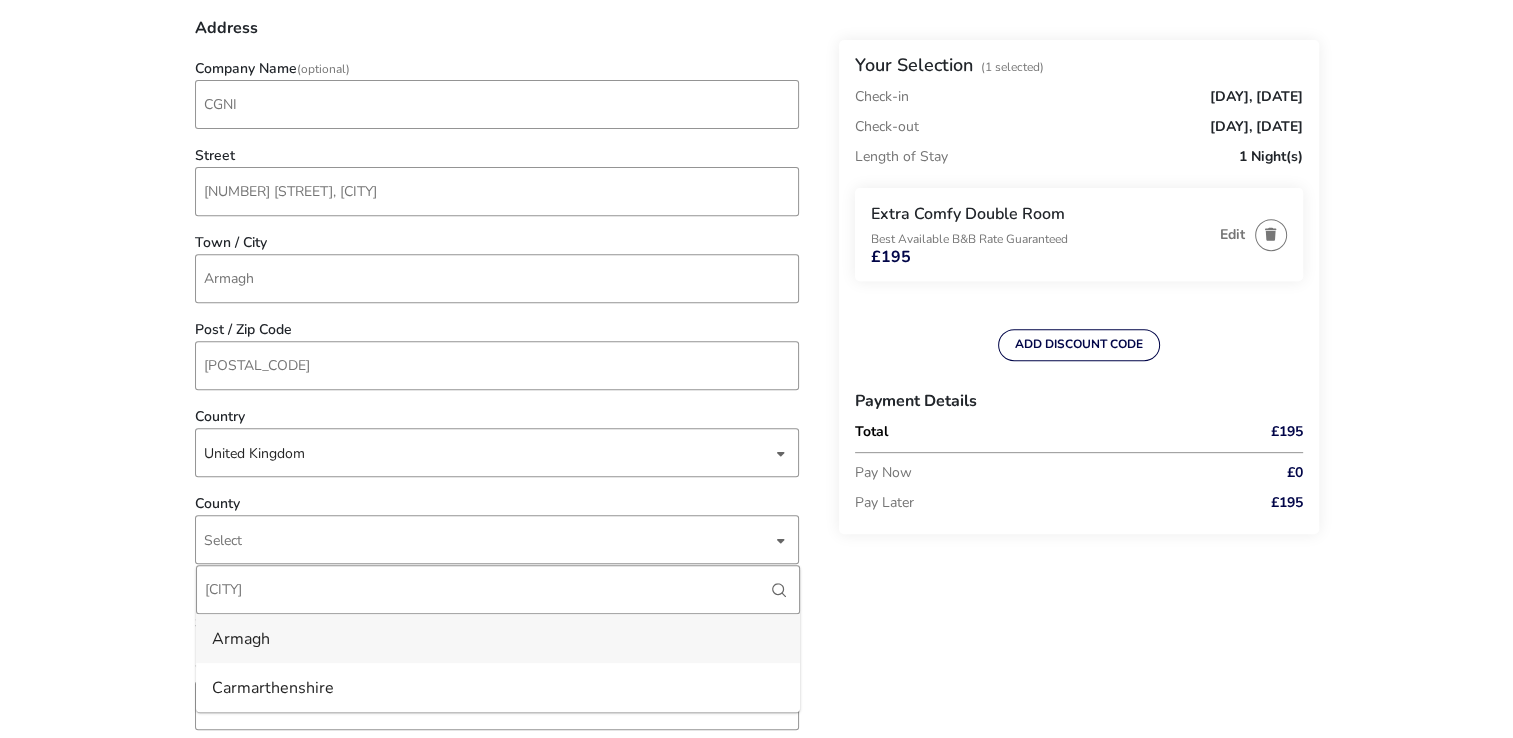 type on "[CITY]" 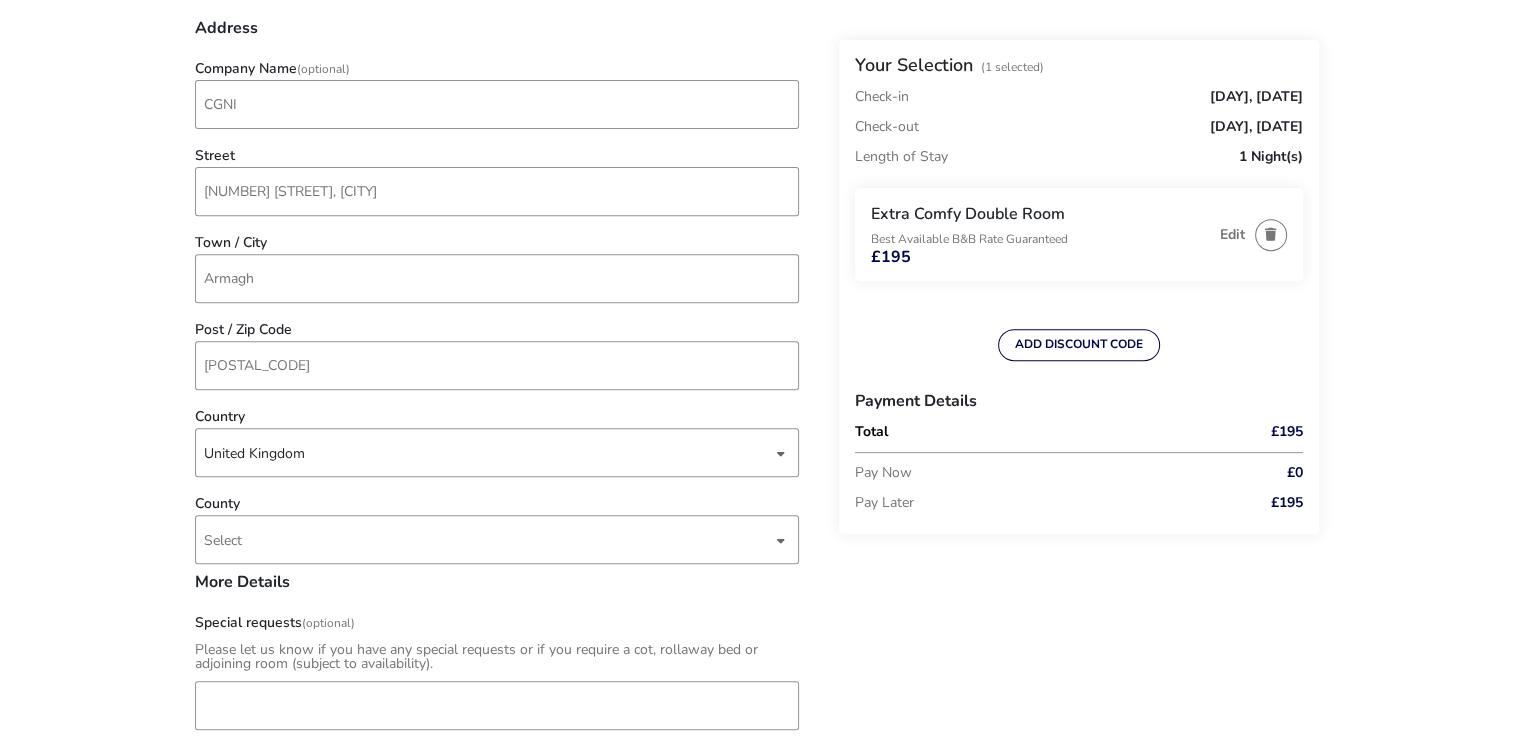 type 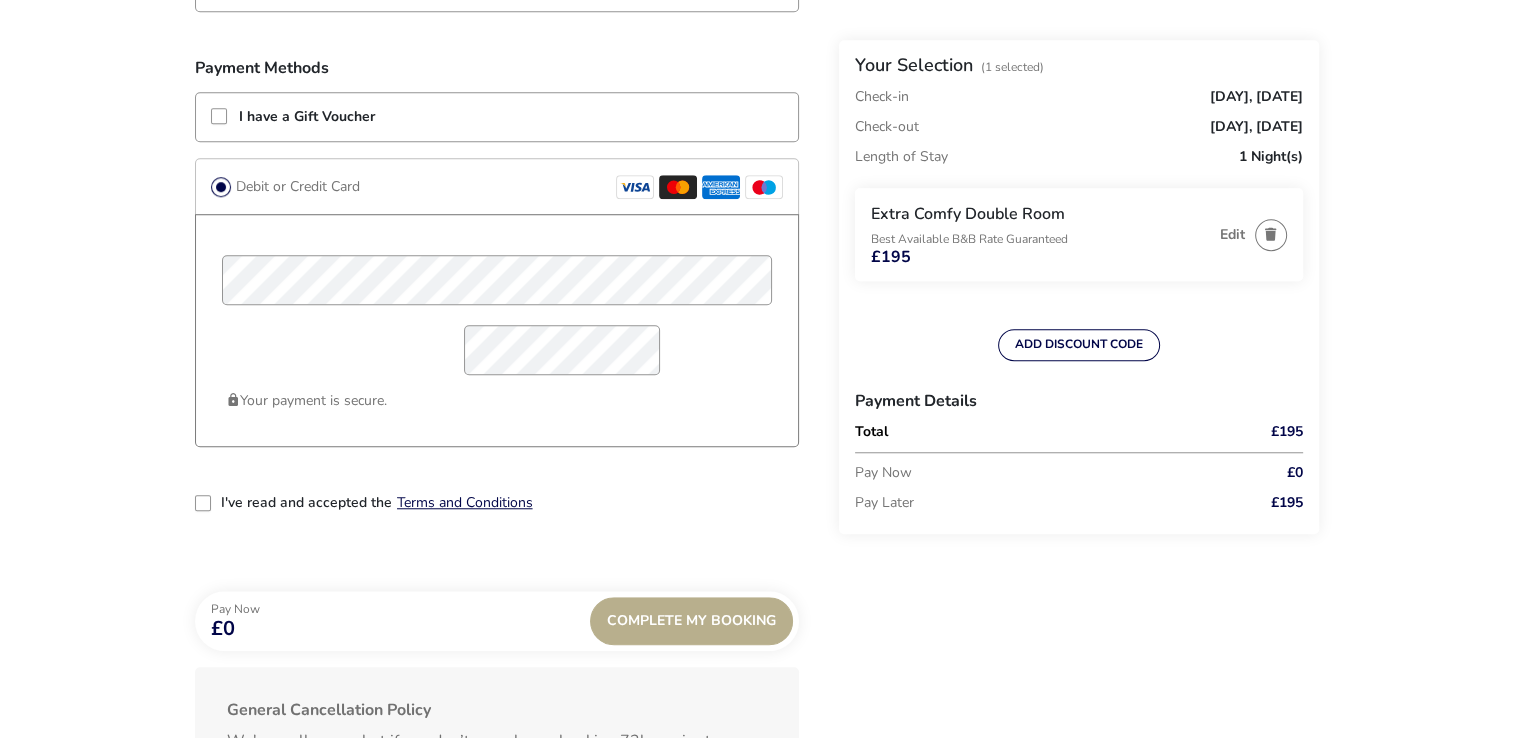 scroll, scrollTop: 1556, scrollLeft: 0, axis: vertical 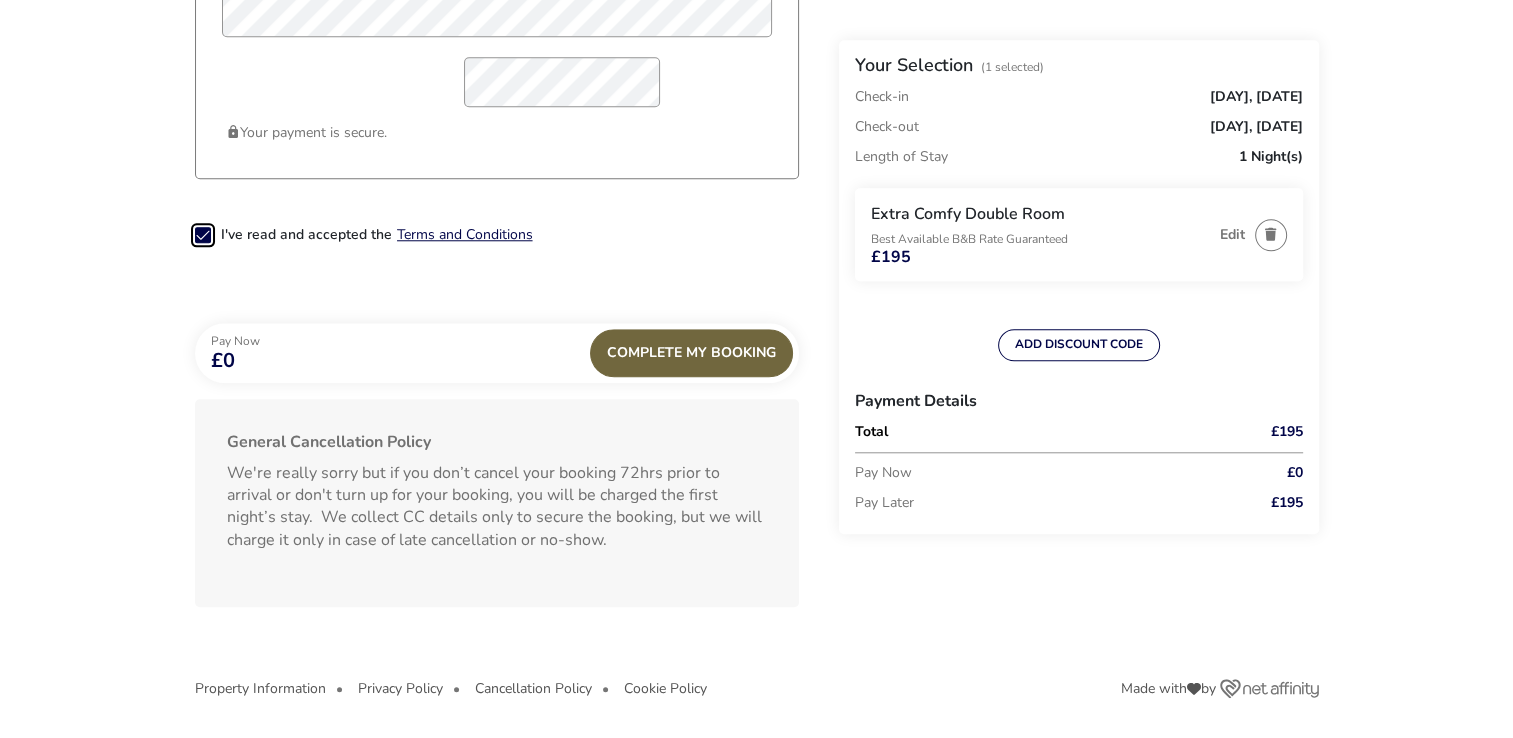 click on "Complete My Booking" at bounding box center [691, 353] 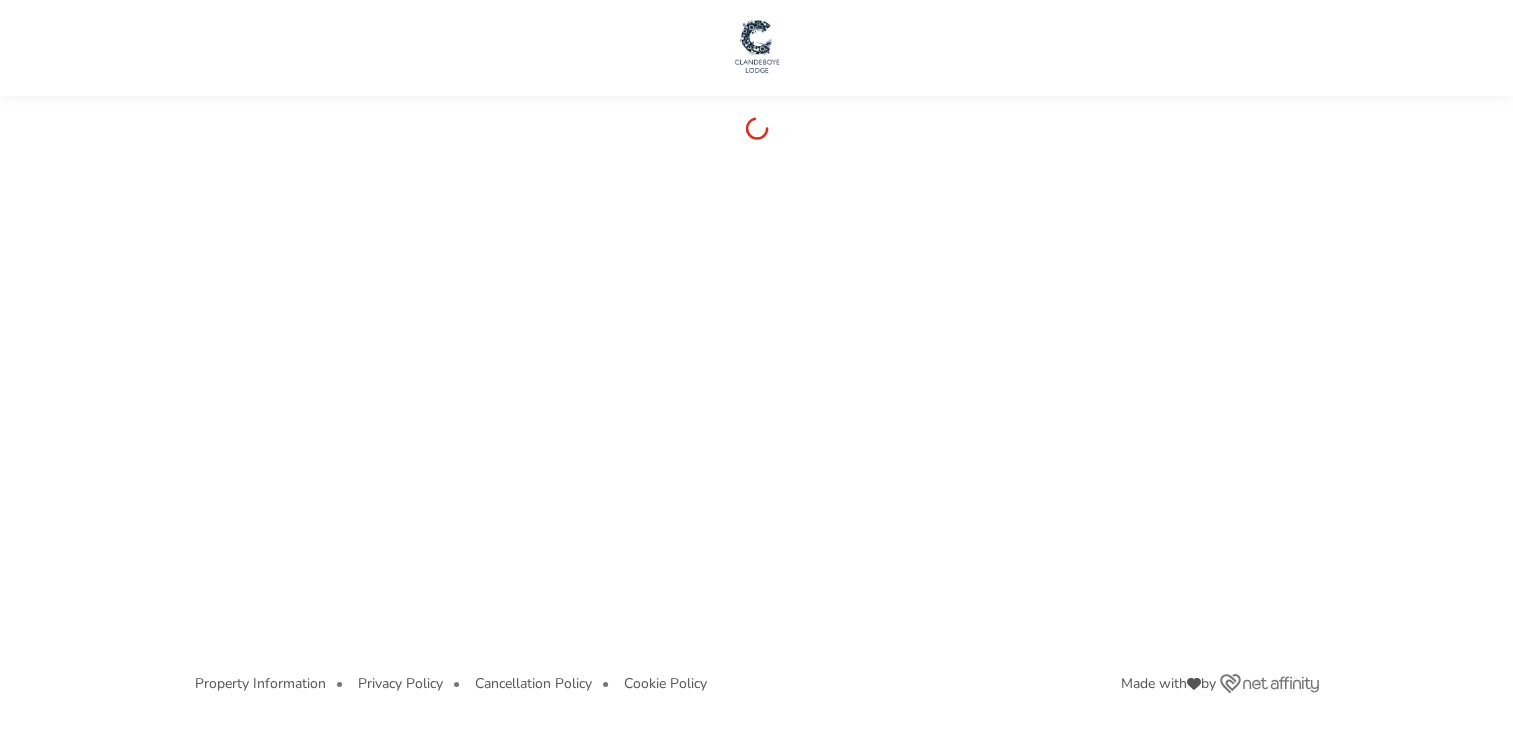 scroll, scrollTop: 0, scrollLeft: 0, axis: both 